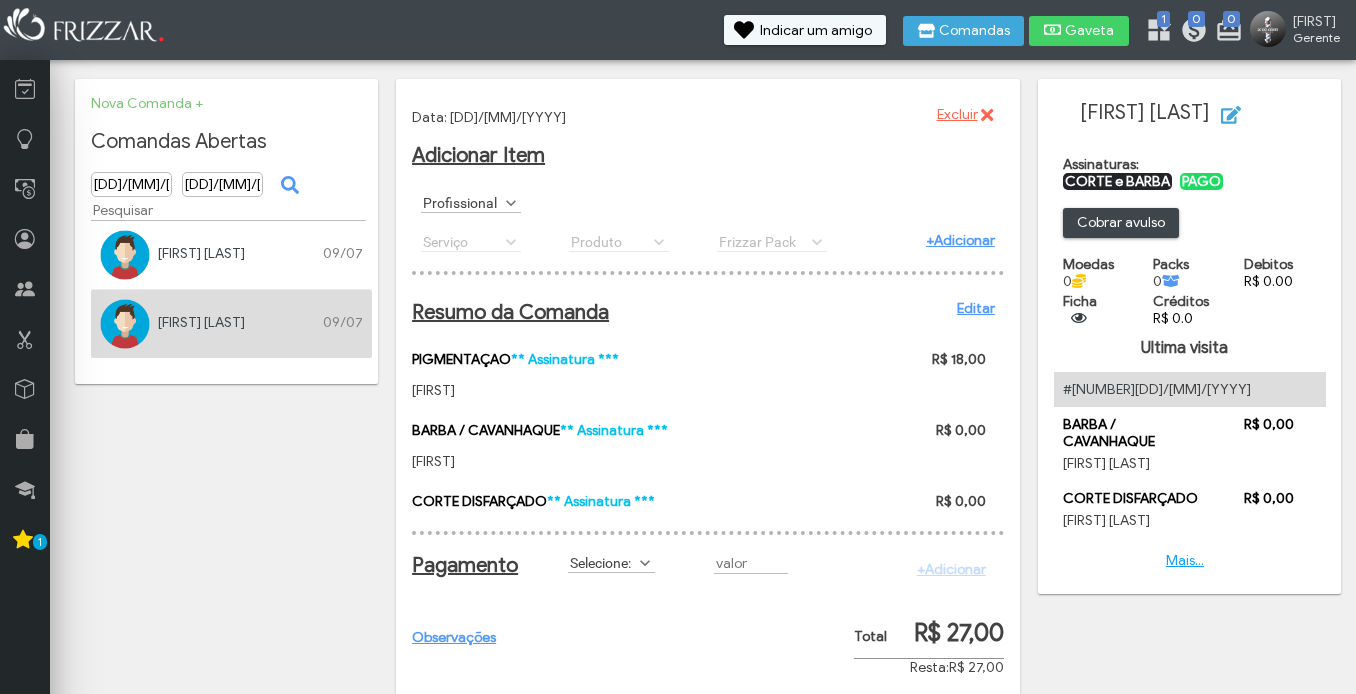 scroll, scrollTop: 0, scrollLeft: 0, axis: both 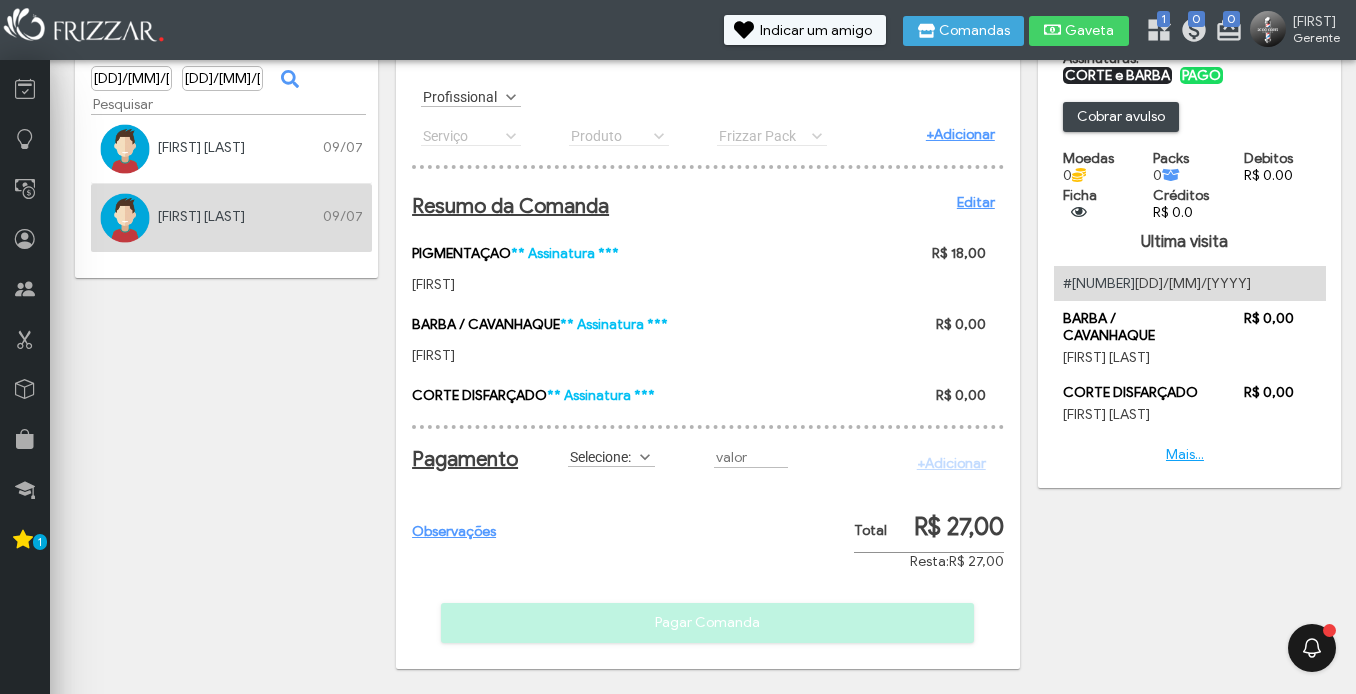 click at bounding box center [645, 457] 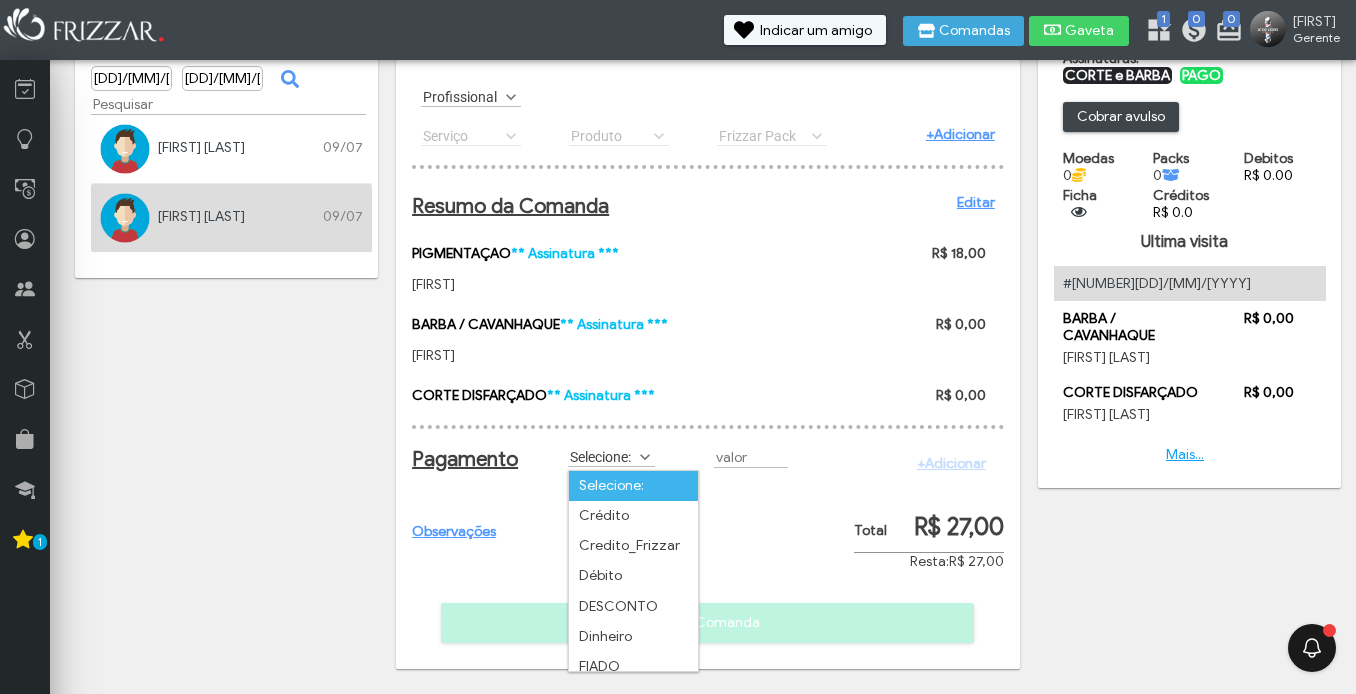 scroll, scrollTop: 11, scrollLeft: 89, axis: both 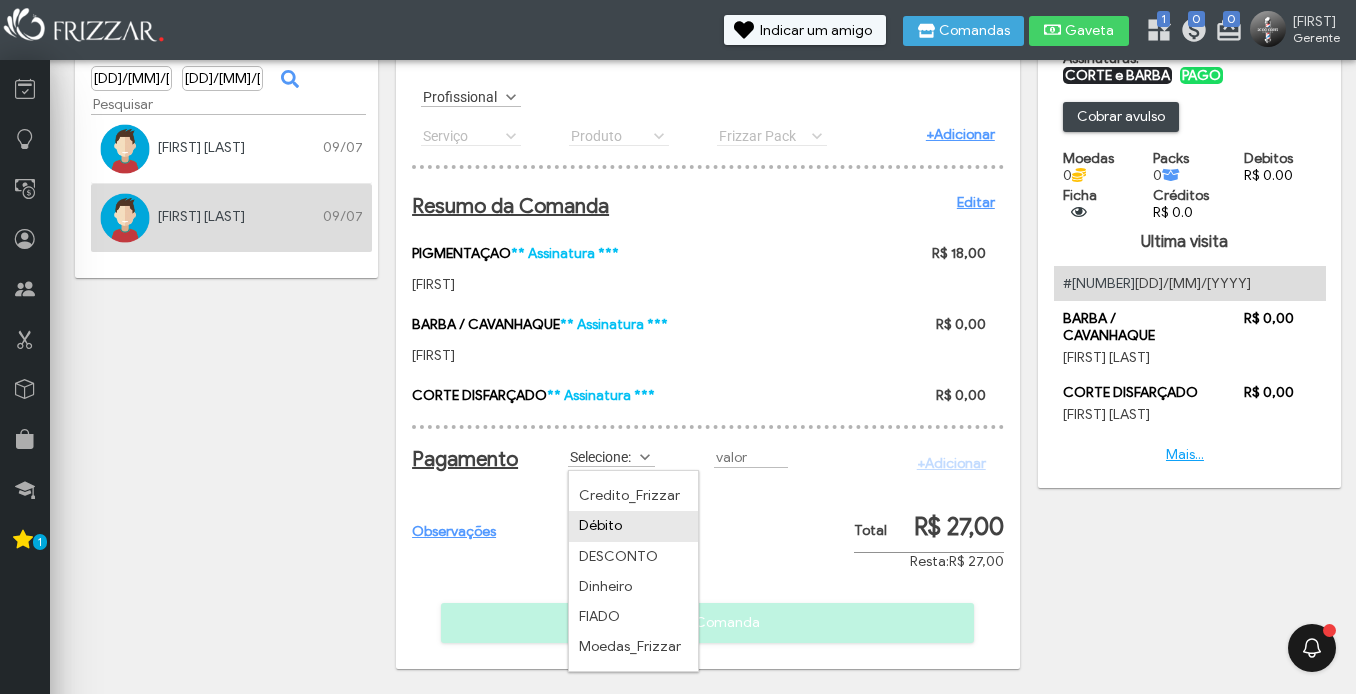 drag, startPoint x: 621, startPoint y: 574, endPoint x: 629, endPoint y: 524, distance: 50.635956 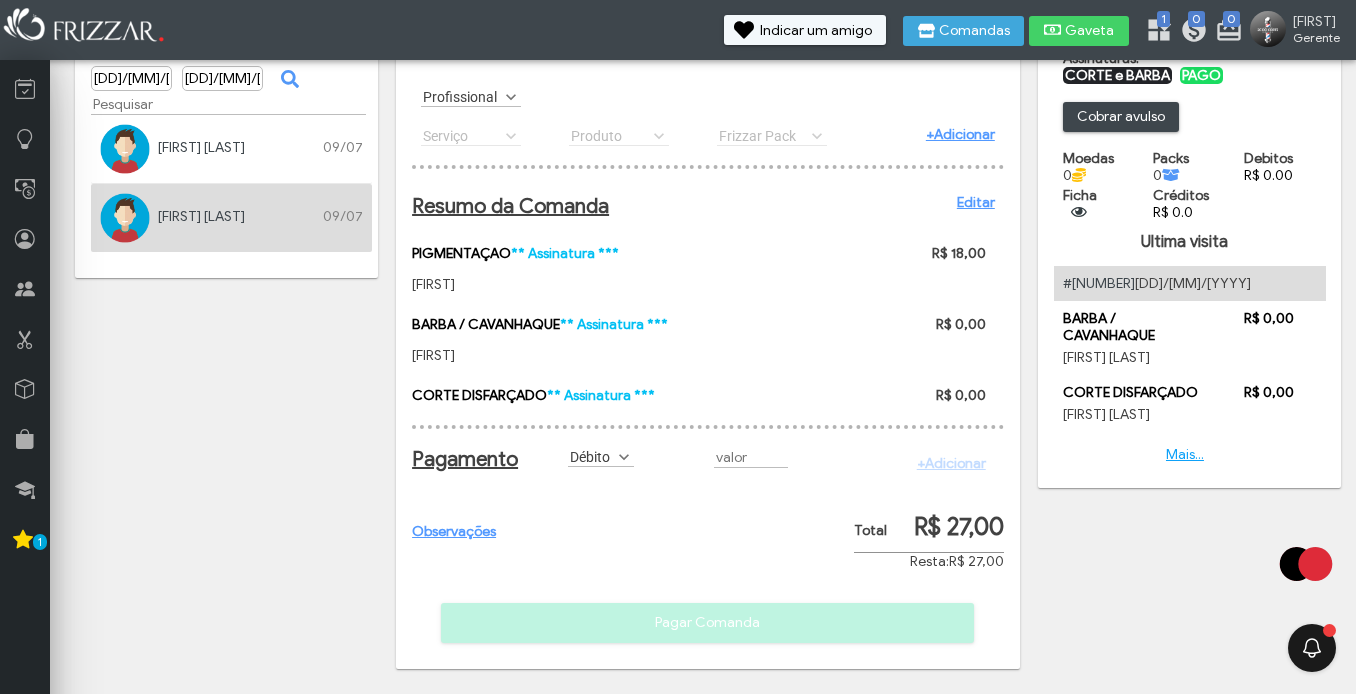 click on "Observações Pagar Comanda" at bounding box center (708, 399) 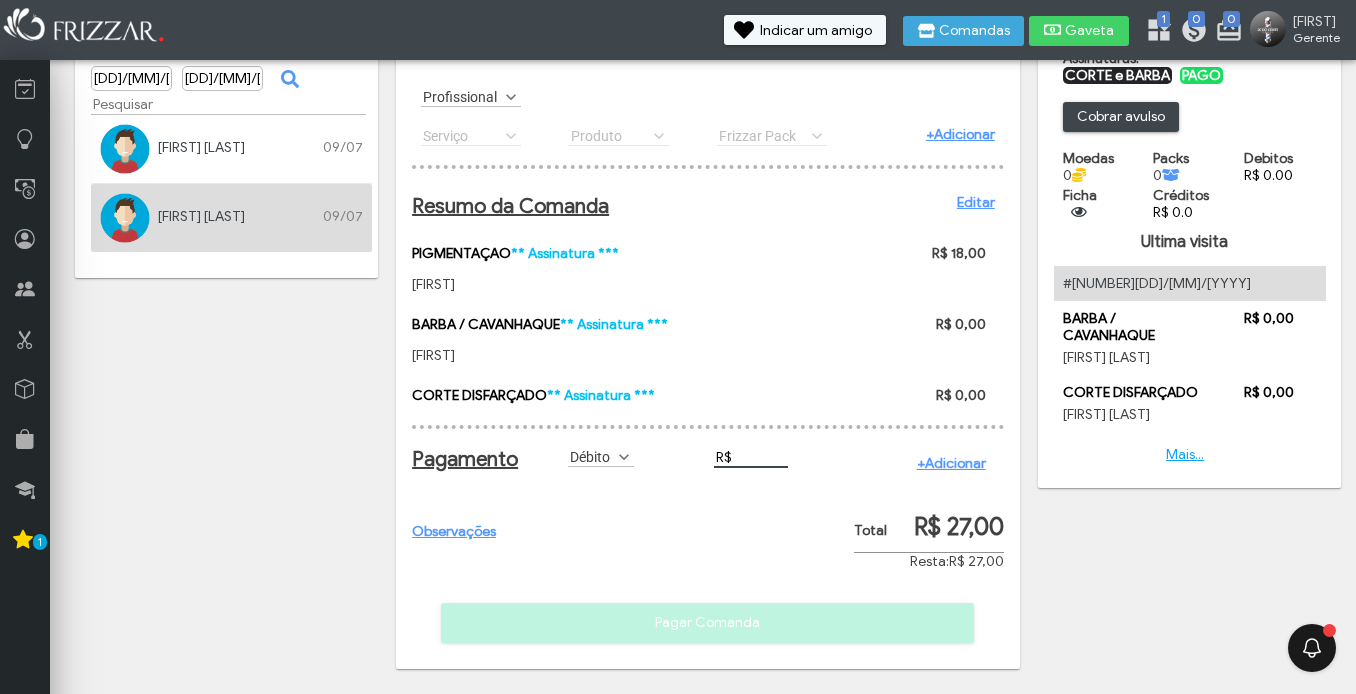 click on "R$" at bounding box center [751, 457] 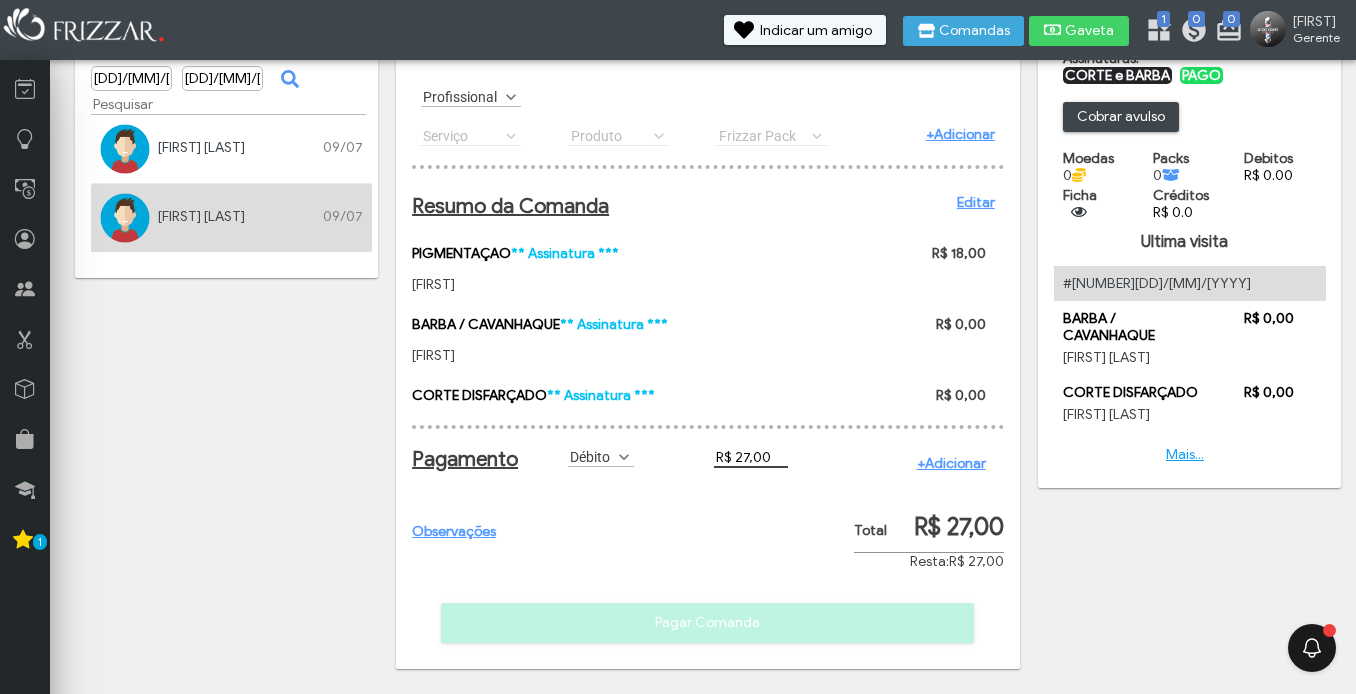click on "+Adicionar" at bounding box center [946, 463] 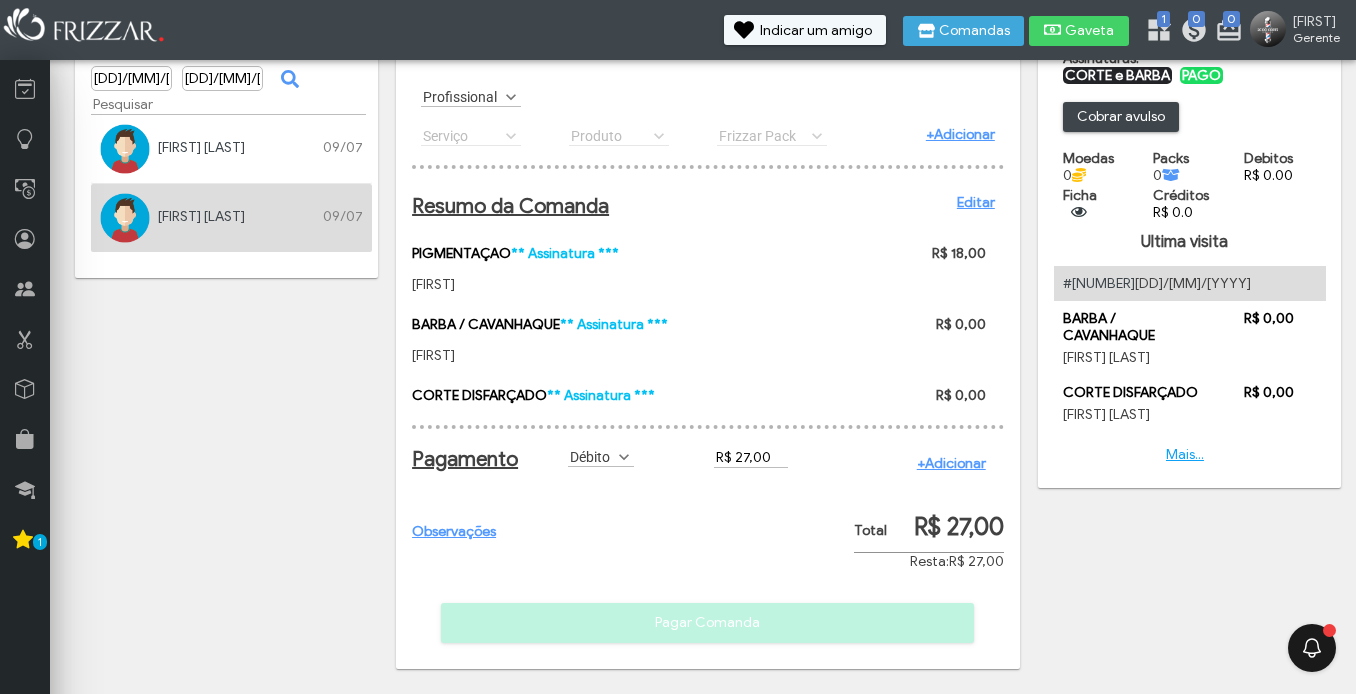 click on "+Adicionar" at bounding box center [951, 463] 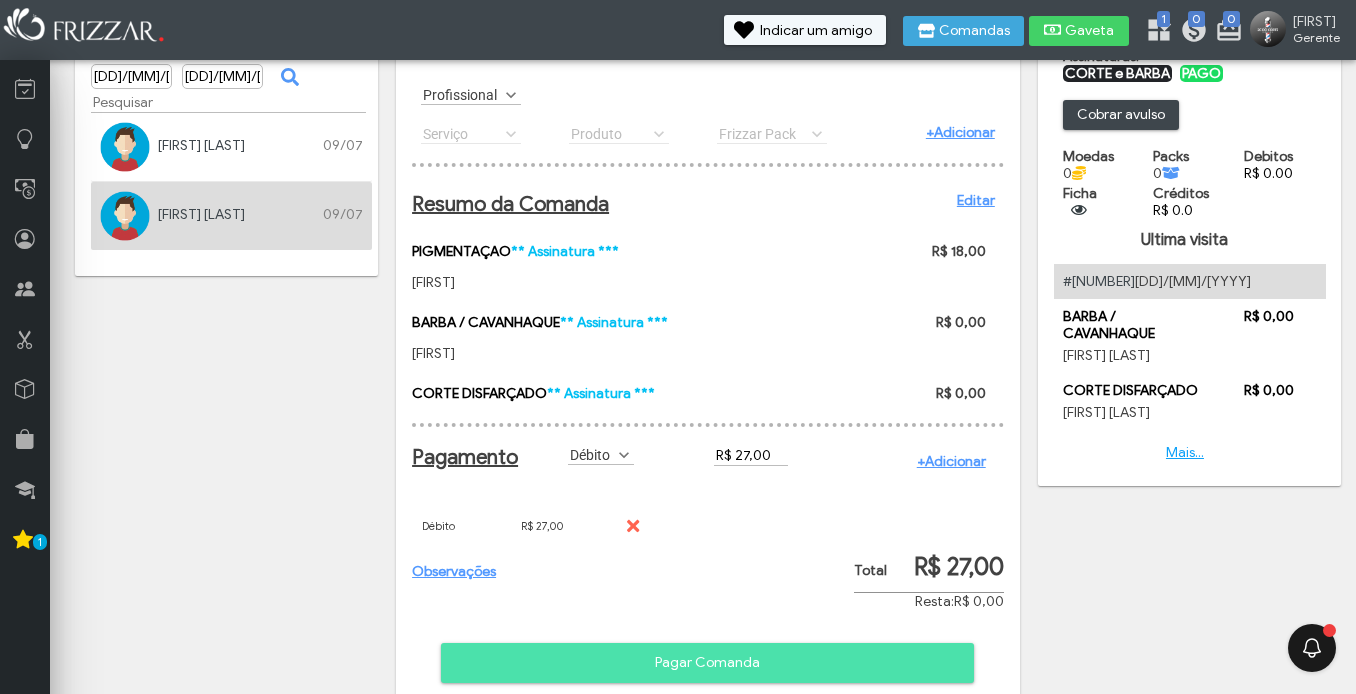 click on "Pagar Comanda" at bounding box center (707, 663) 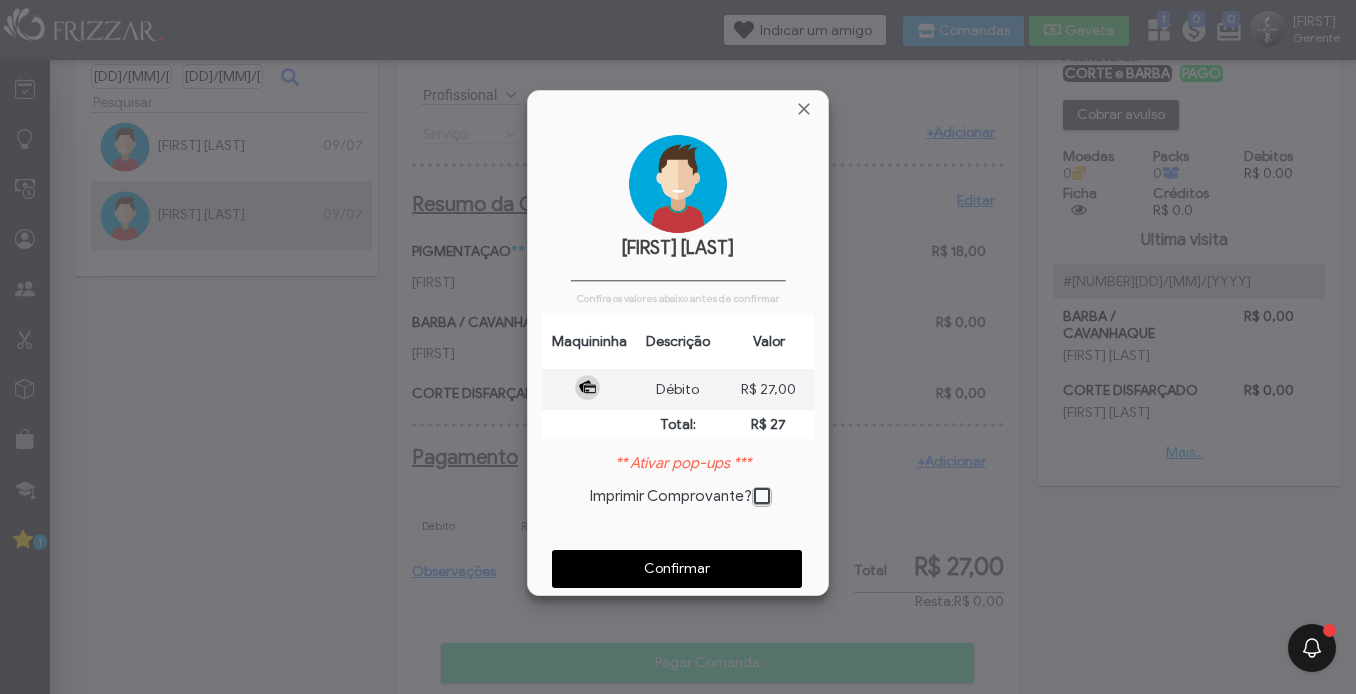 scroll, scrollTop: 10, scrollLeft: 11, axis: both 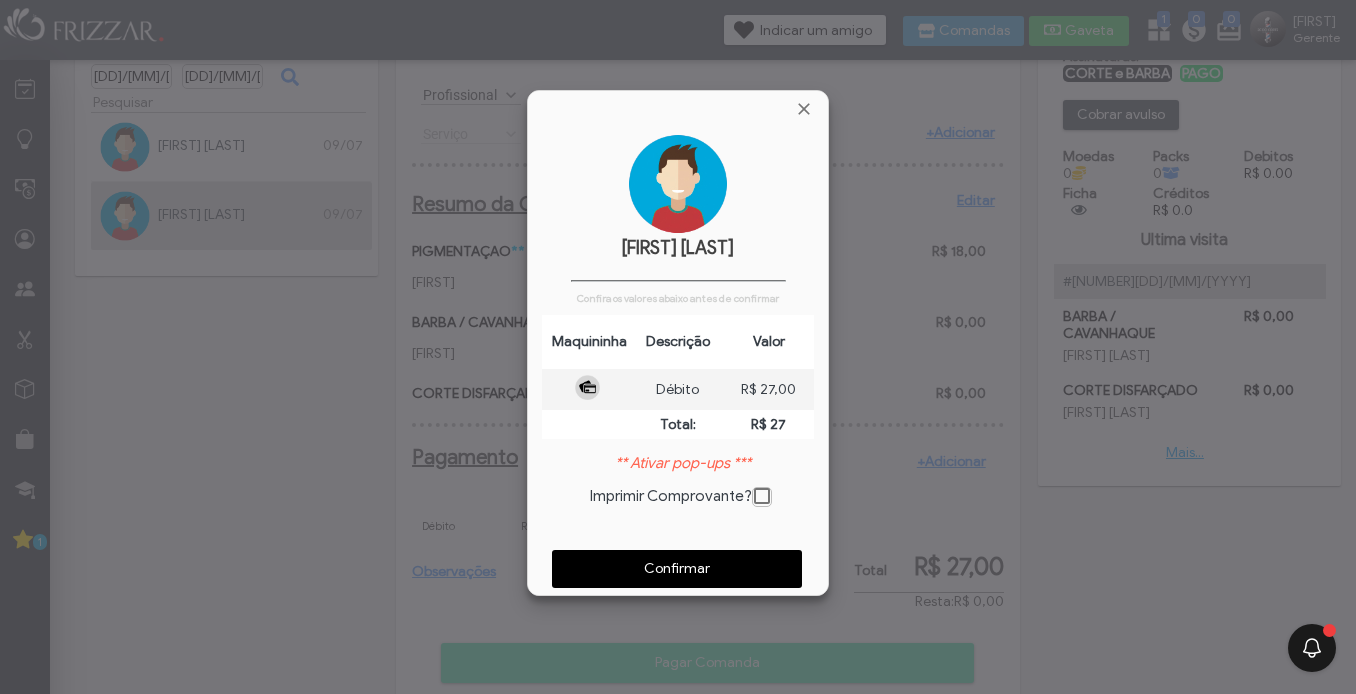 click on "Confirmar" at bounding box center [677, 569] 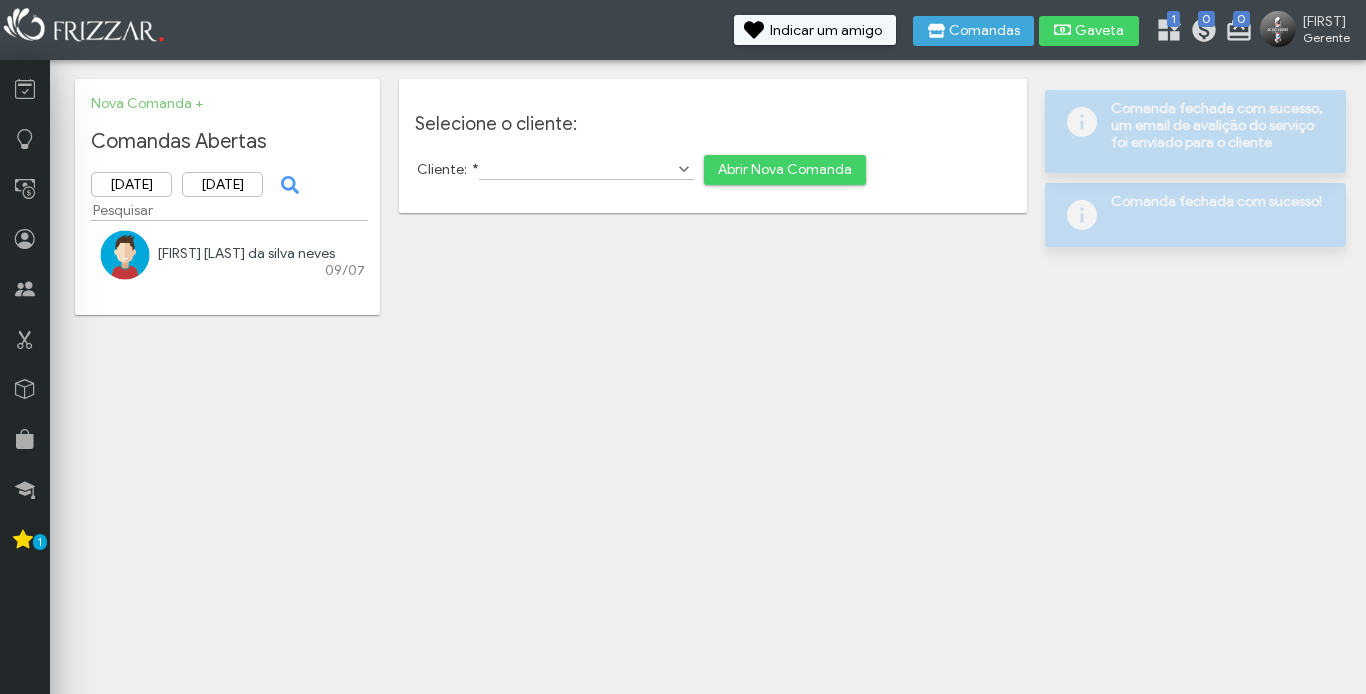 scroll, scrollTop: 0, scrollLeft: 0, axis: both 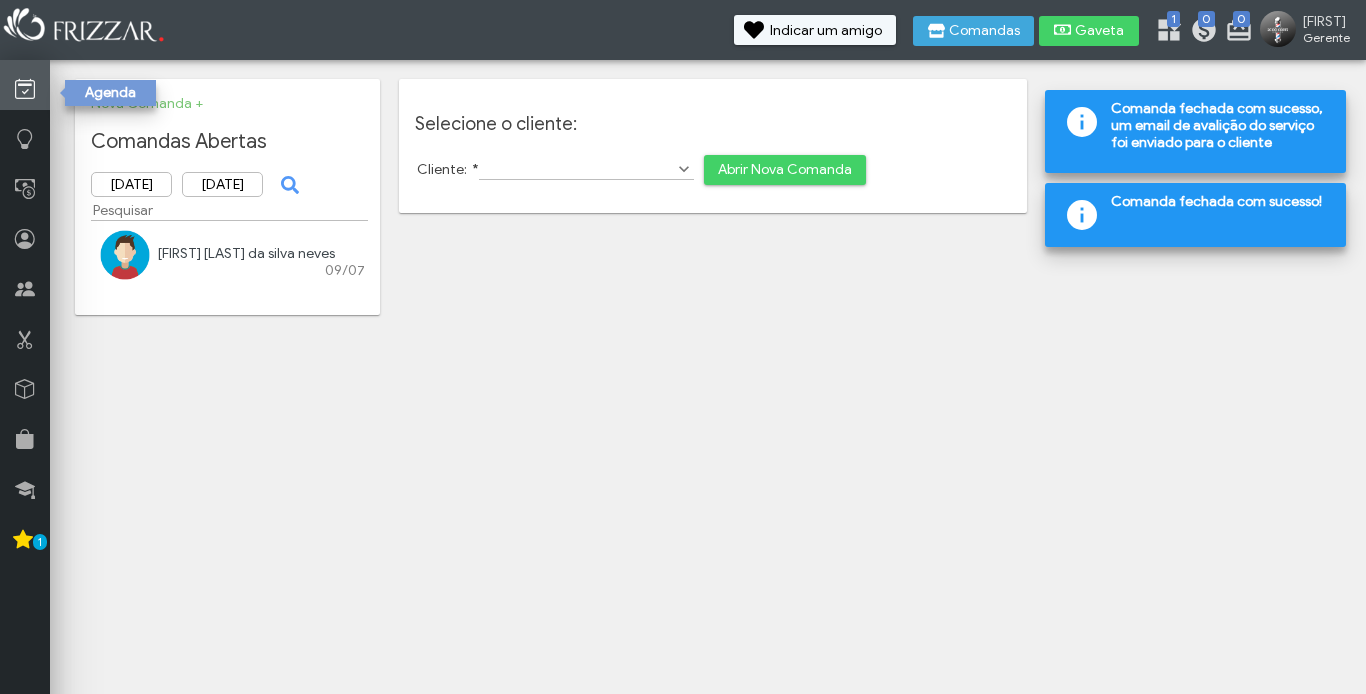 click at bounding box center [25, 89] 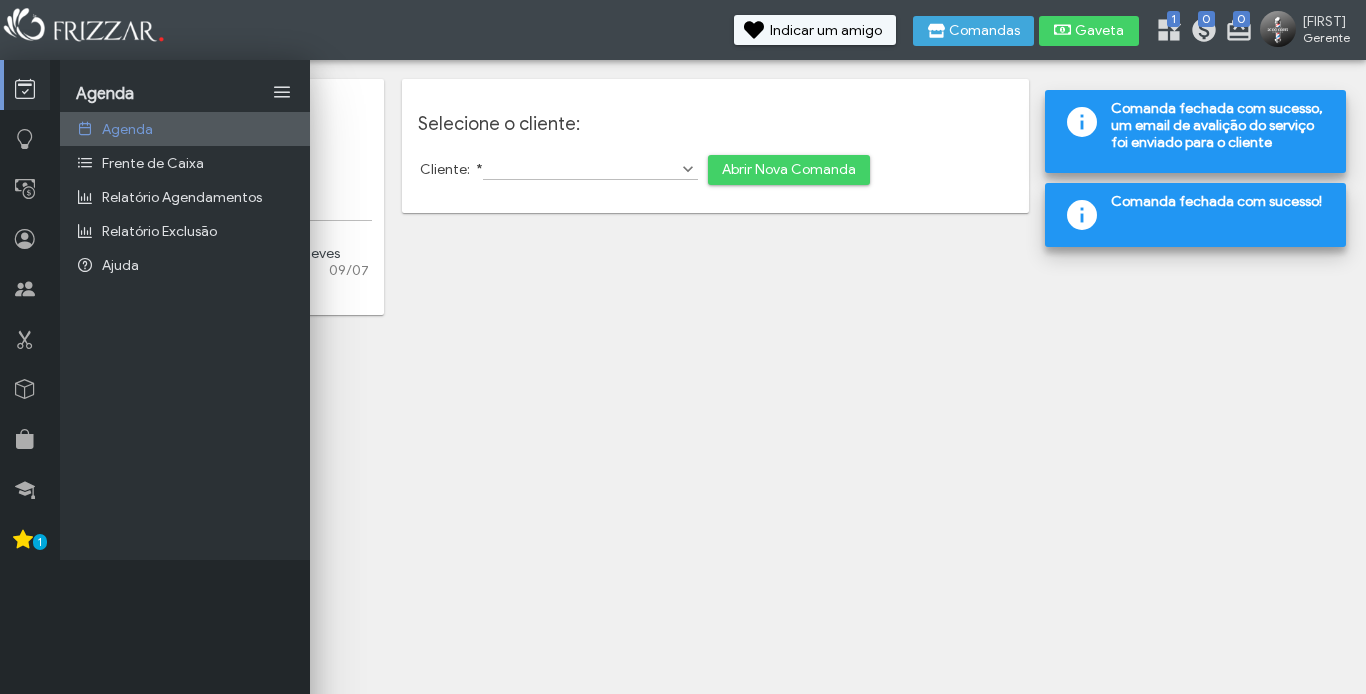 click on "Agenda" at bounding box center [127, 129] 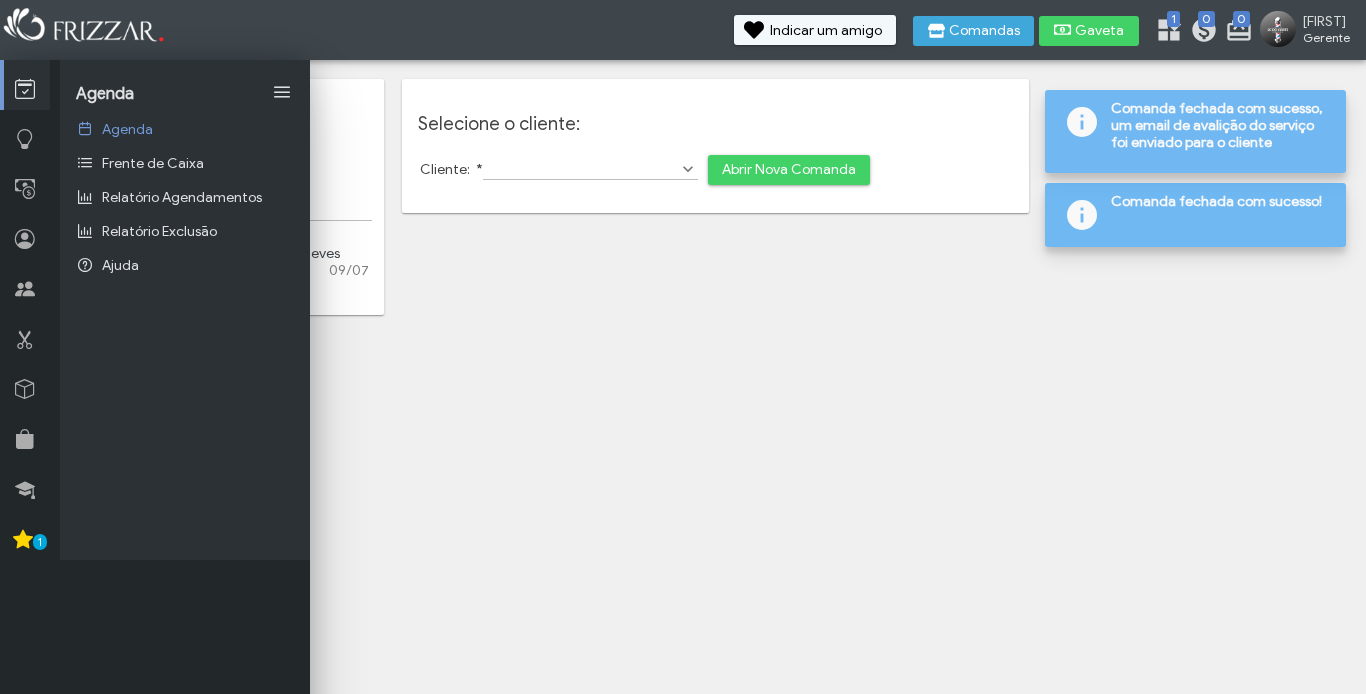 click on "ui-button
[FIRST]
Gerente
Minha Conta
Home
Treinamento
Sair 0 0 1" at bounding box center (683, 347) 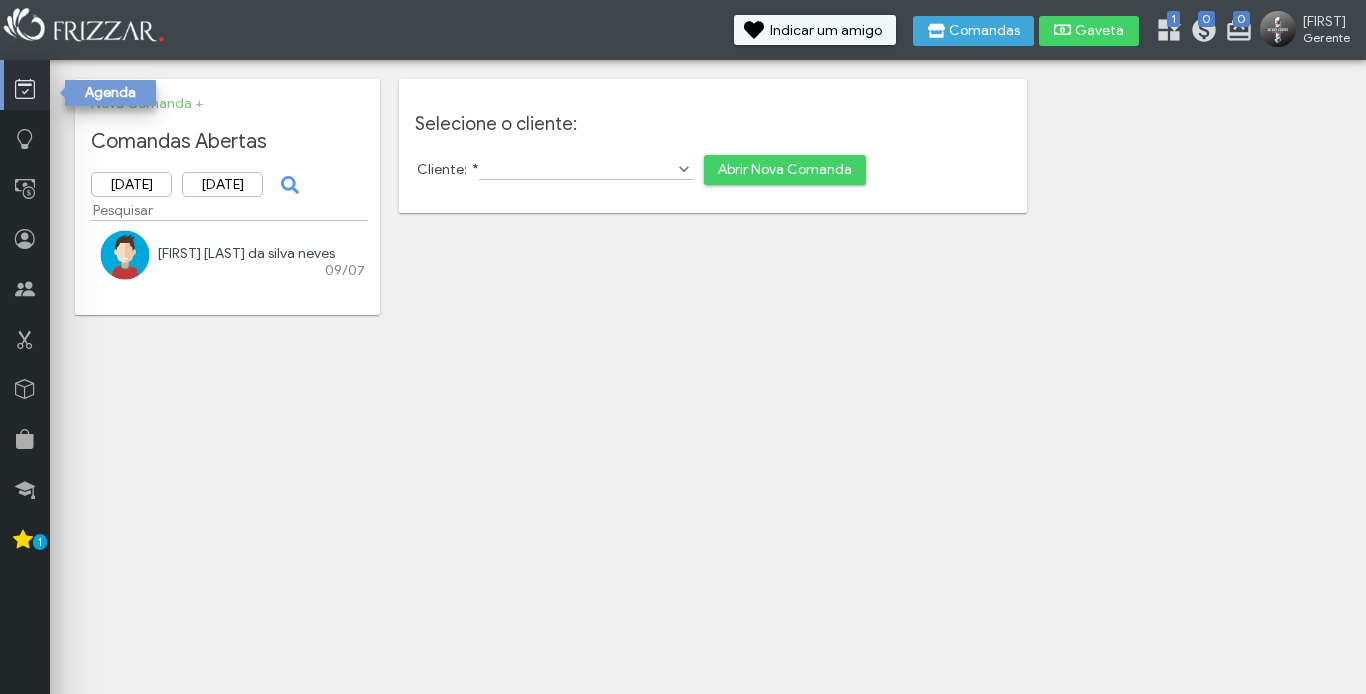 click at bounding box center [27, 85] 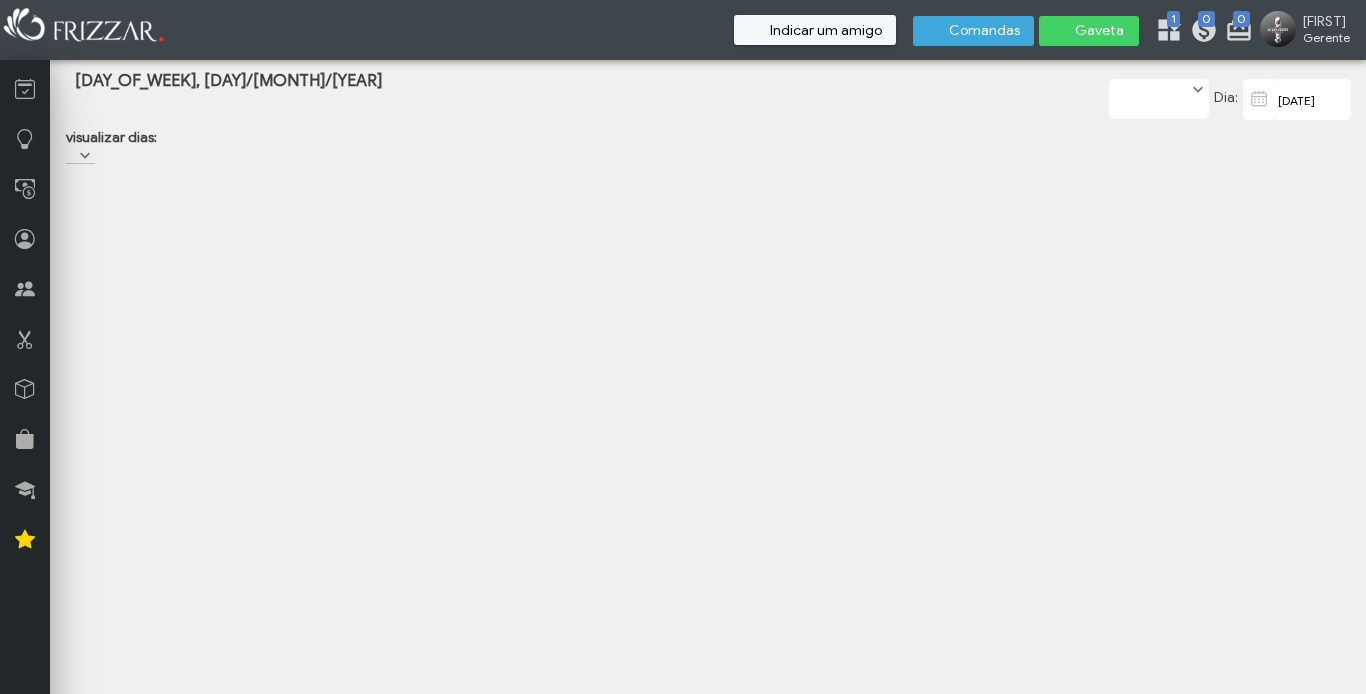 scroll, scrollTop: 0, scrollLeft: 0, axis: both 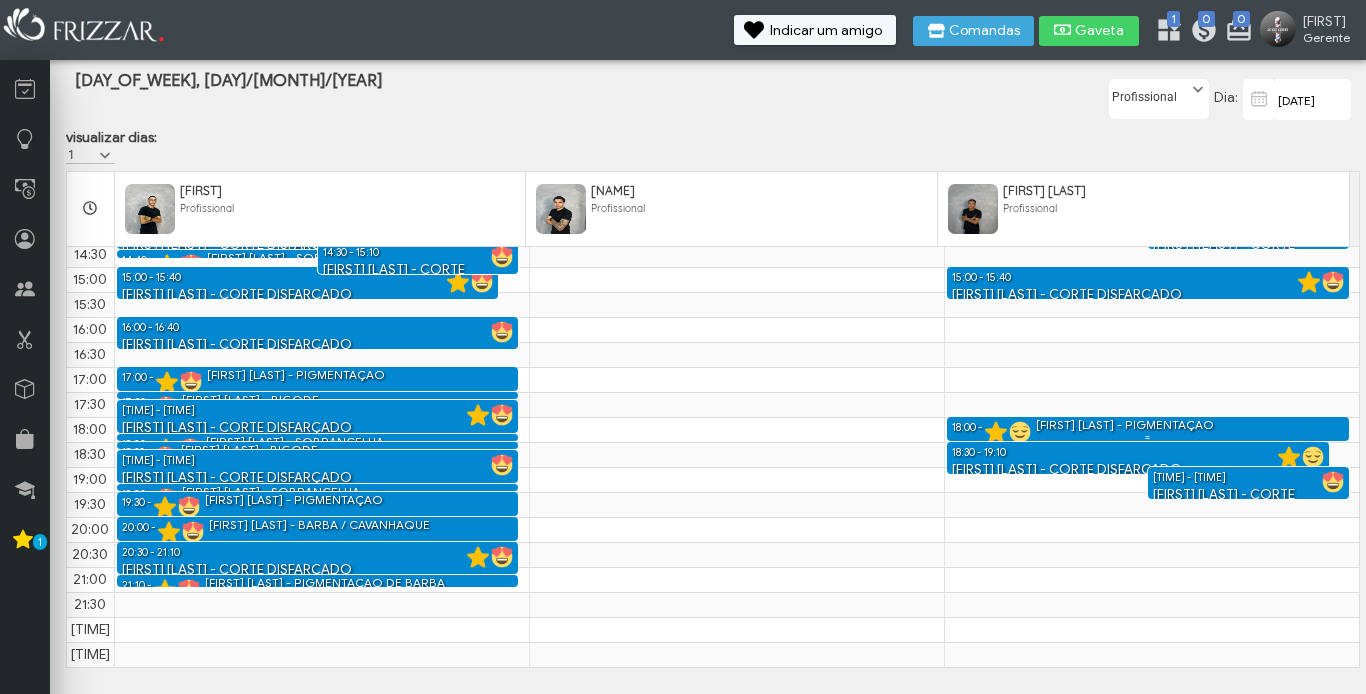 click at bounding box center (1148, 437) 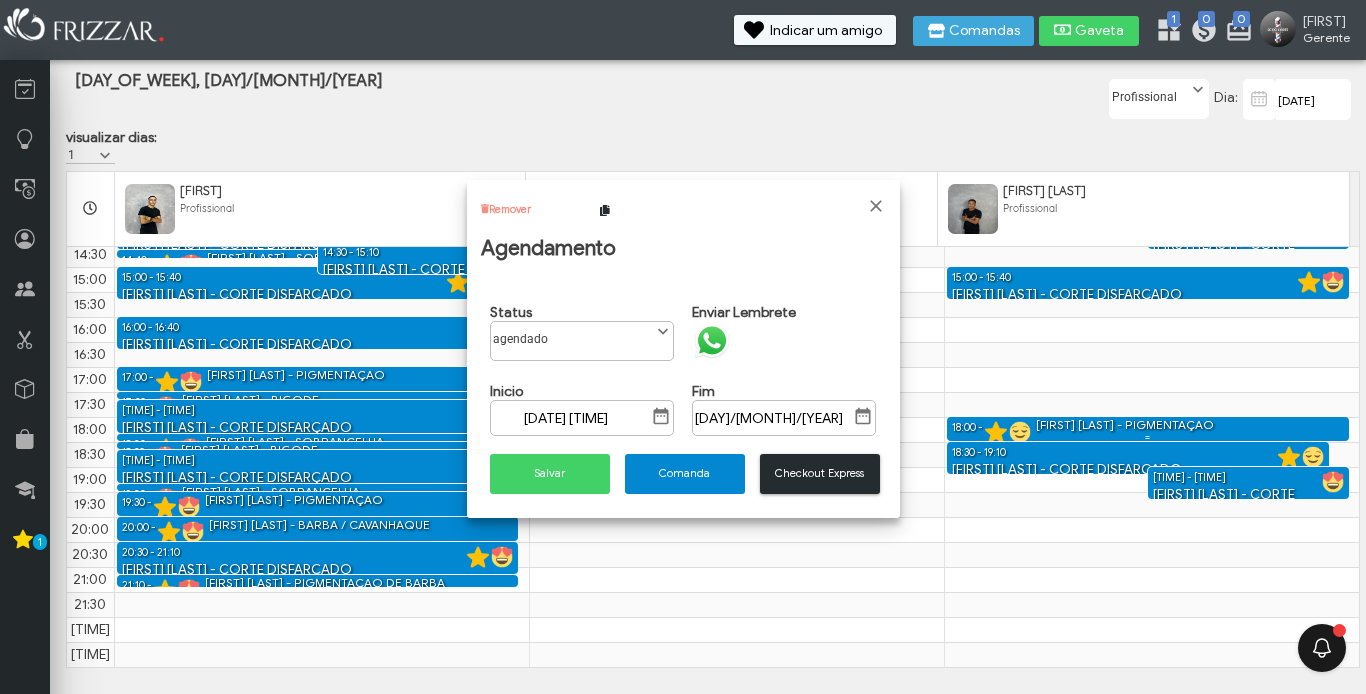scroll, scrollTop: 11, scrollLeft: 89, axis: both 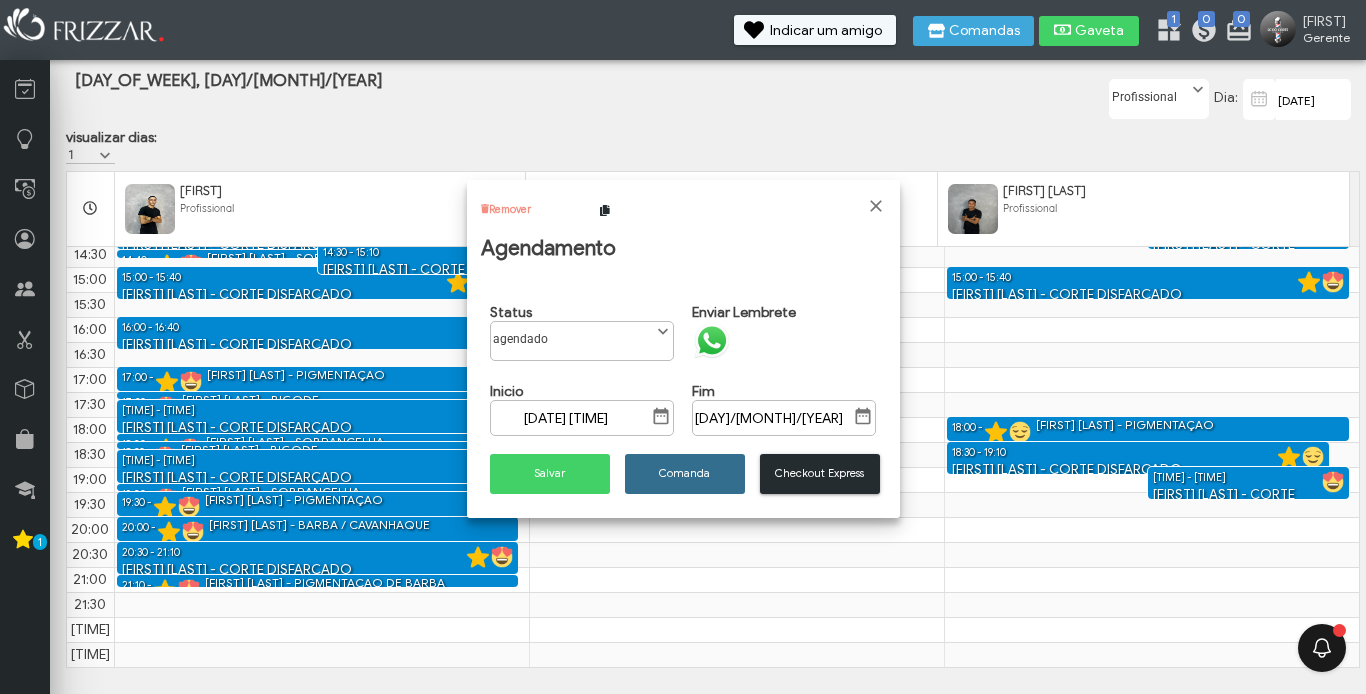 click on "Comanda" at bounding box center (685, 473) 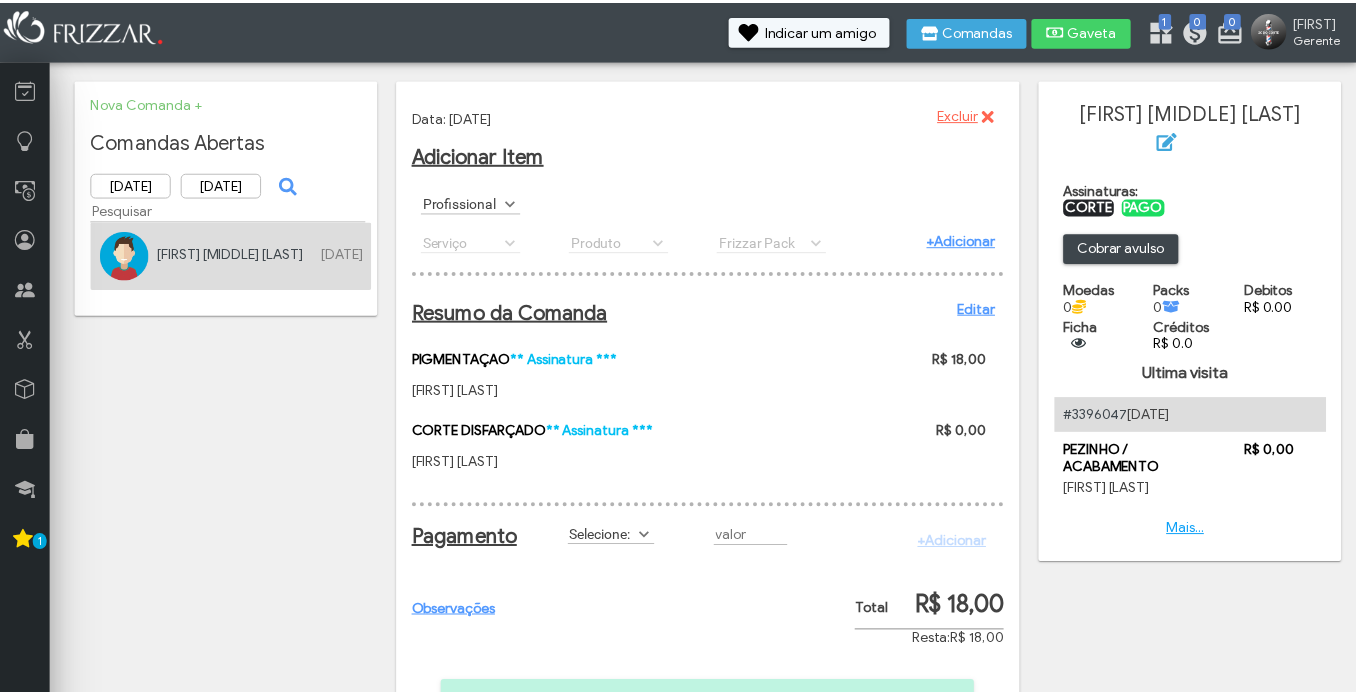 scroll, scrollTop: 0, scrollLeft: 0, axis: both 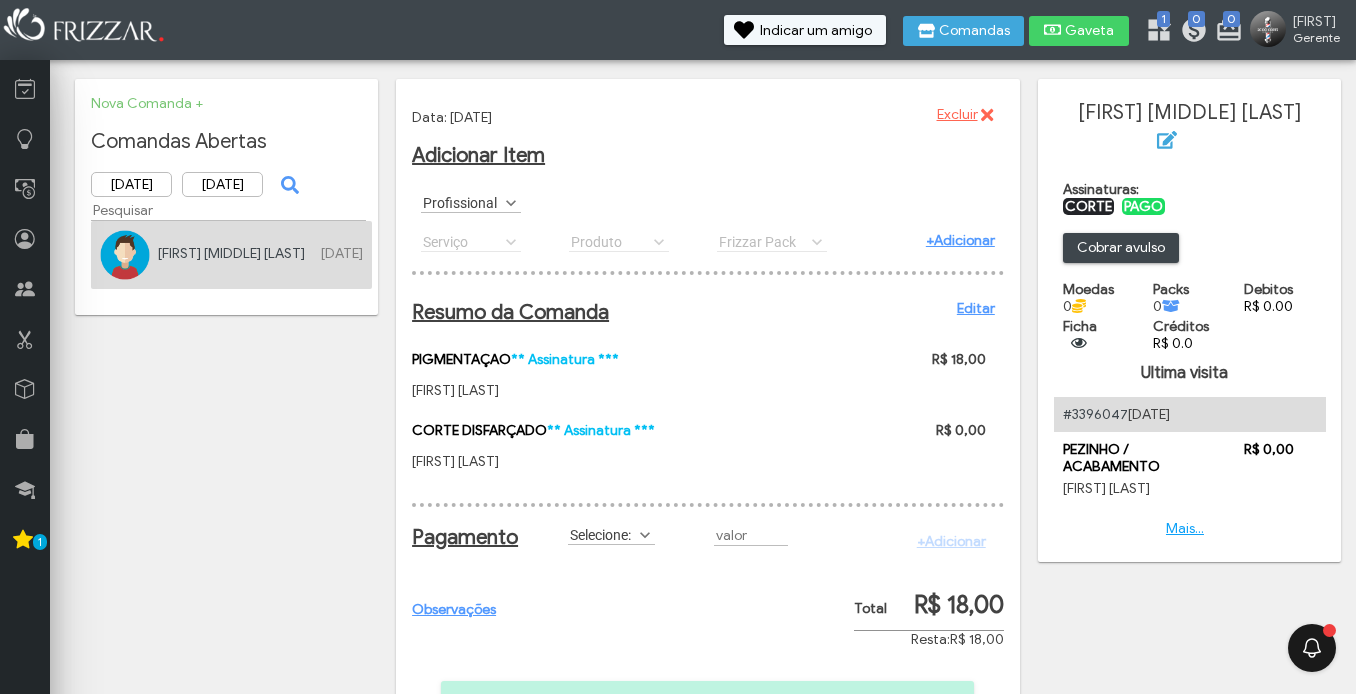 click on "Selecione:" at bounding box center (602, 534) 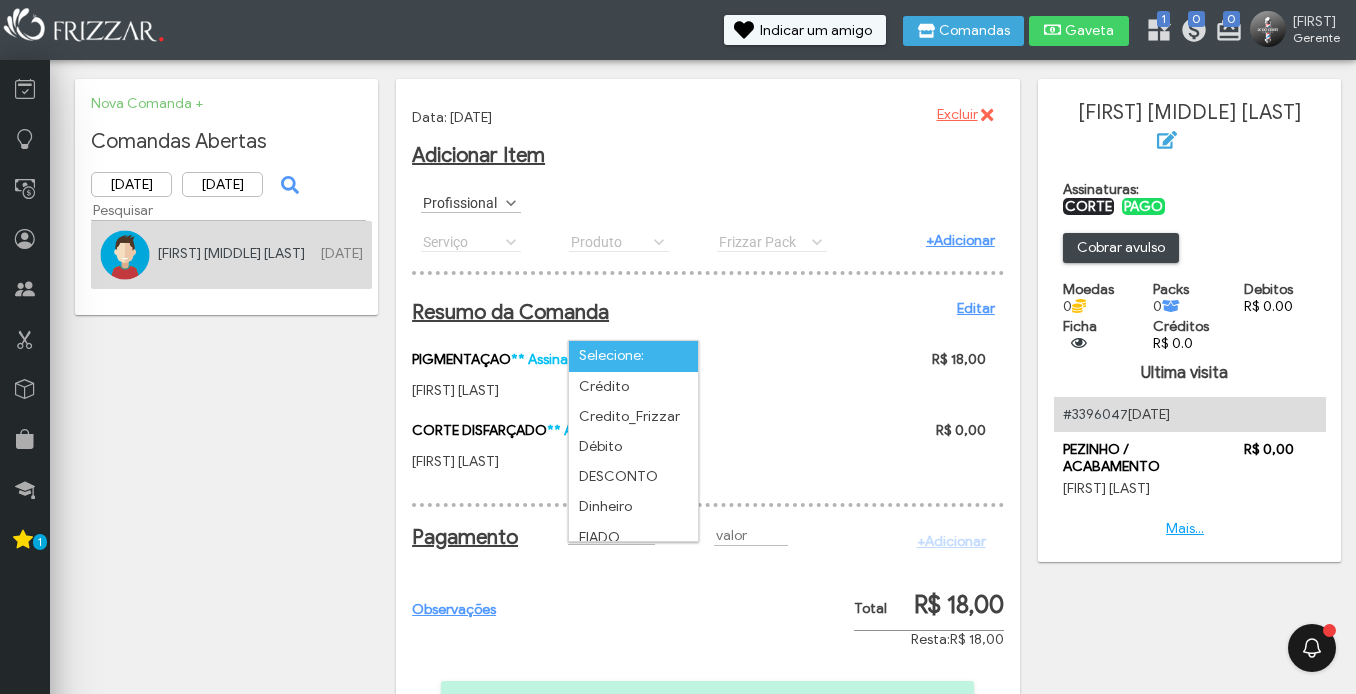 scroll, scrollTop: 11, scrollLeft: 89, axis: both 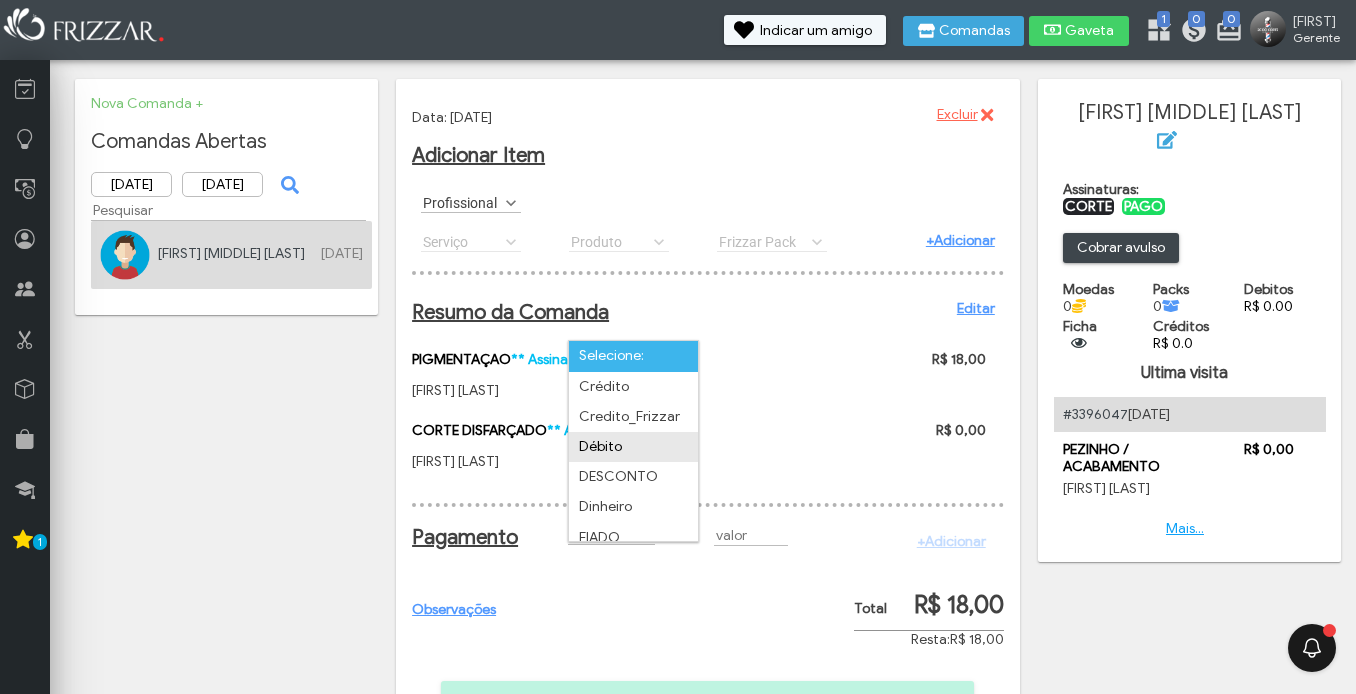 click on "Débito" at bounding box center [633, 447] 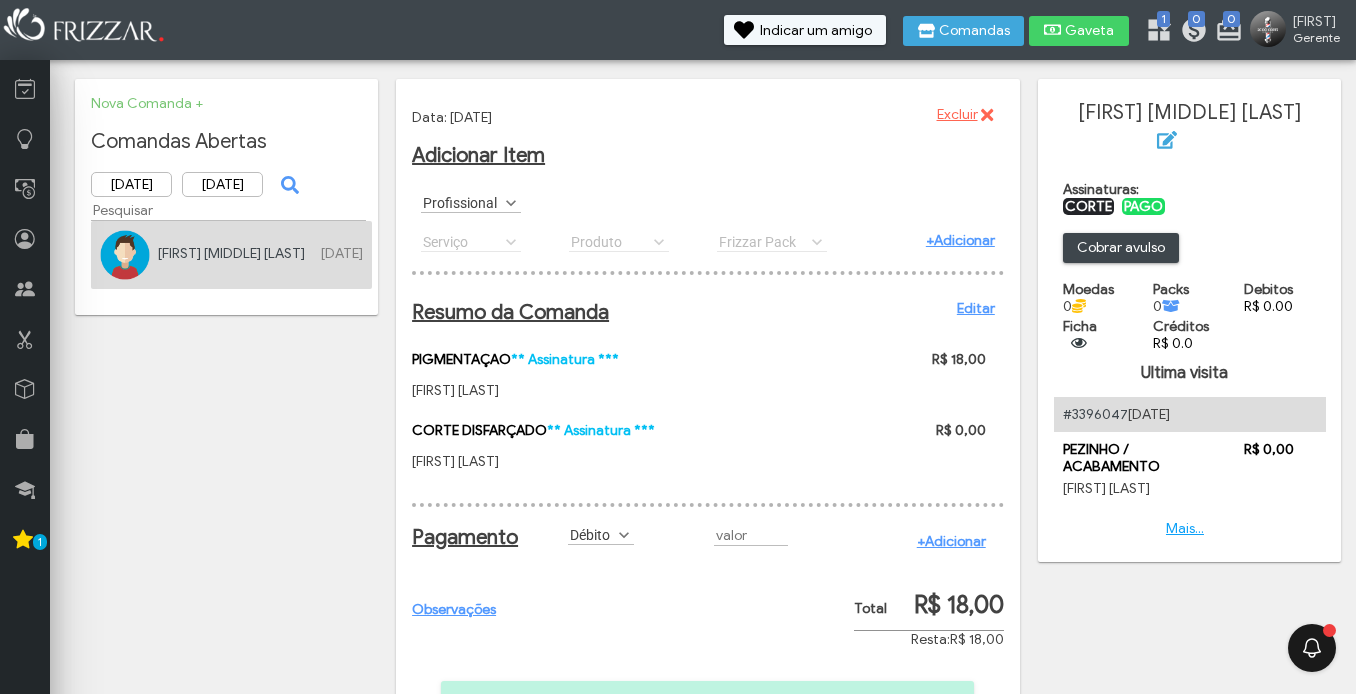 click at bounding box center [753, 535] 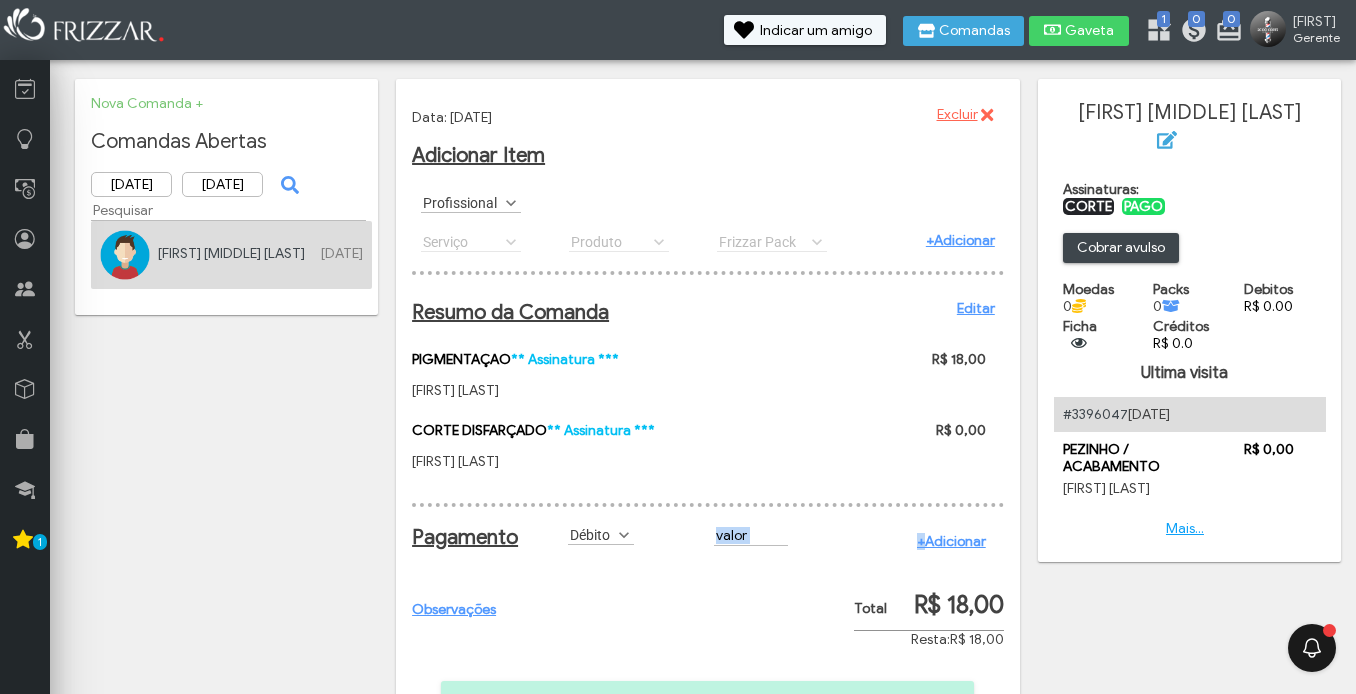 click at bounding box center [753, 535] 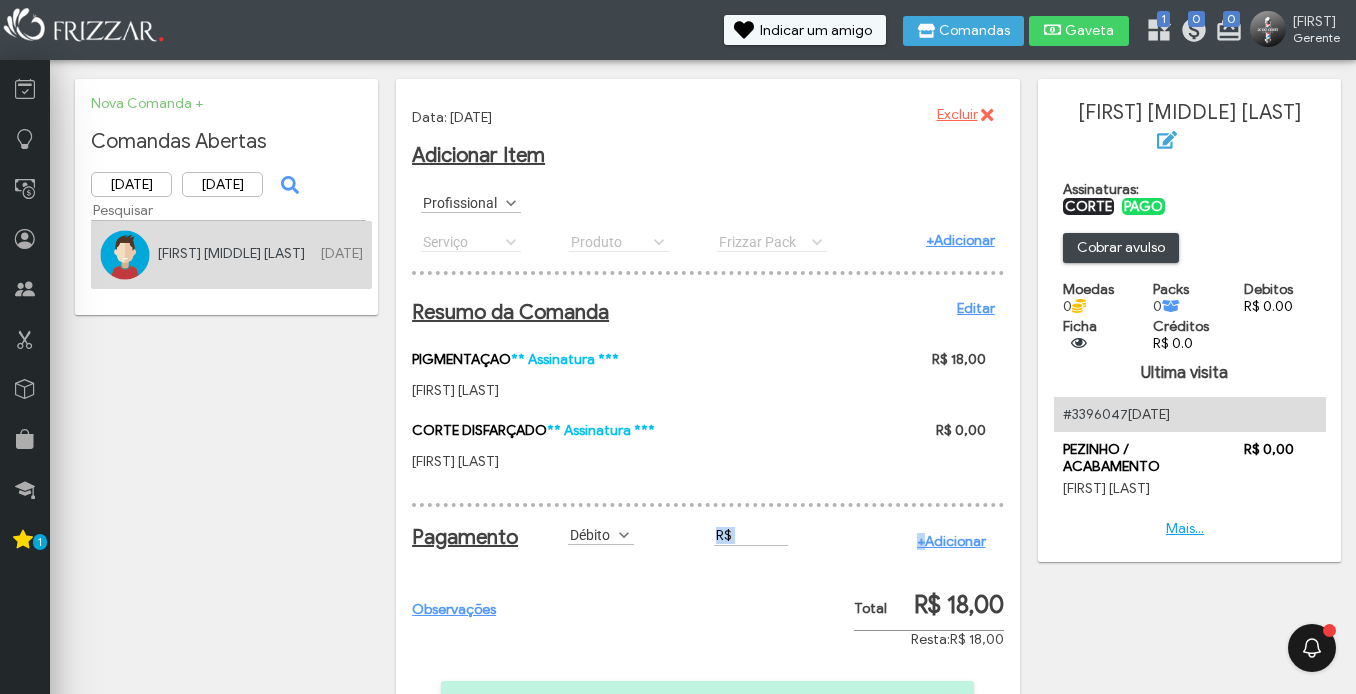 click on "R$" at bounding box center [751, 535] 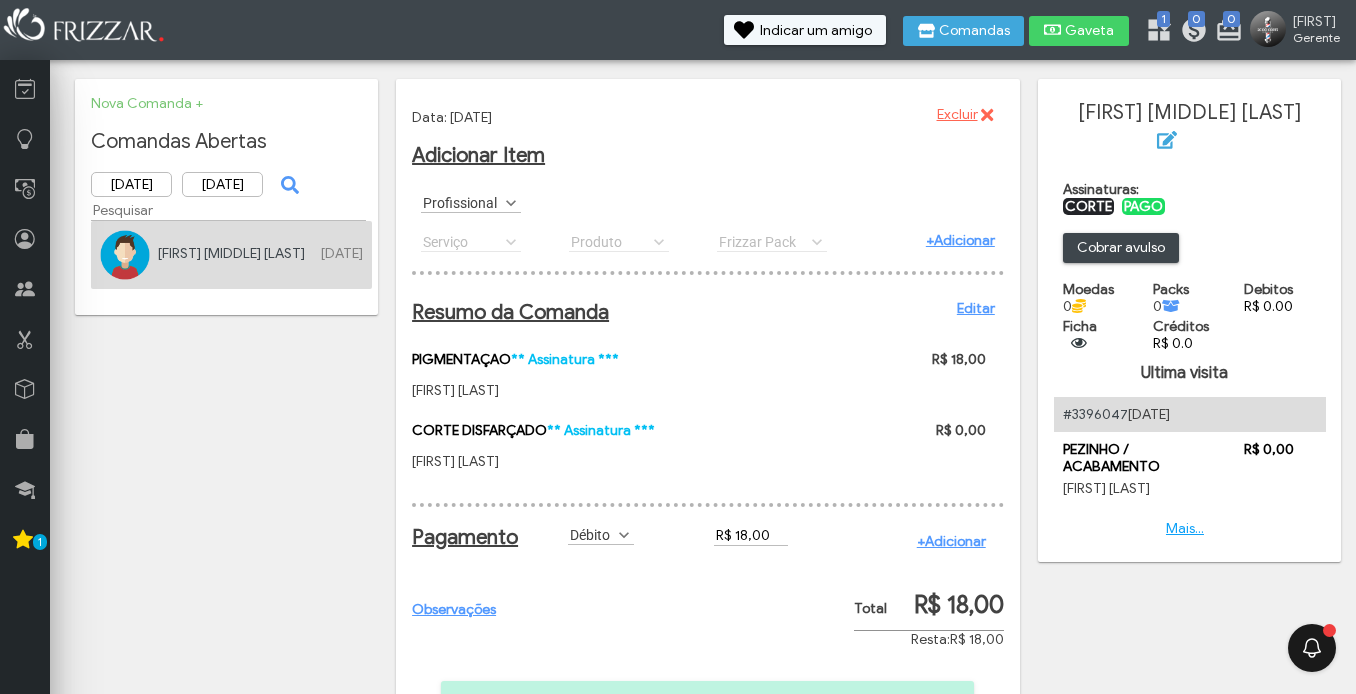 click on "+Adicionar" at bounding box center [951, 541] 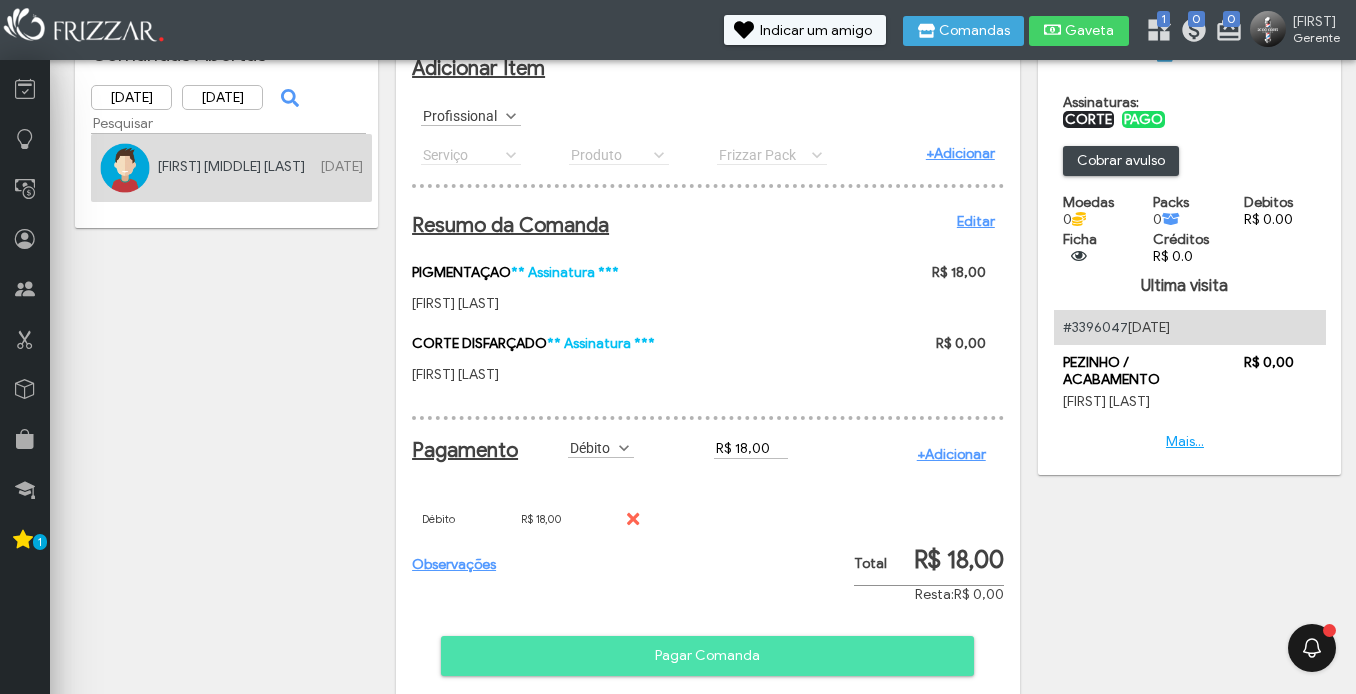 scroll, scrollTop: 137, scrollLeft: 0, axis: vertical 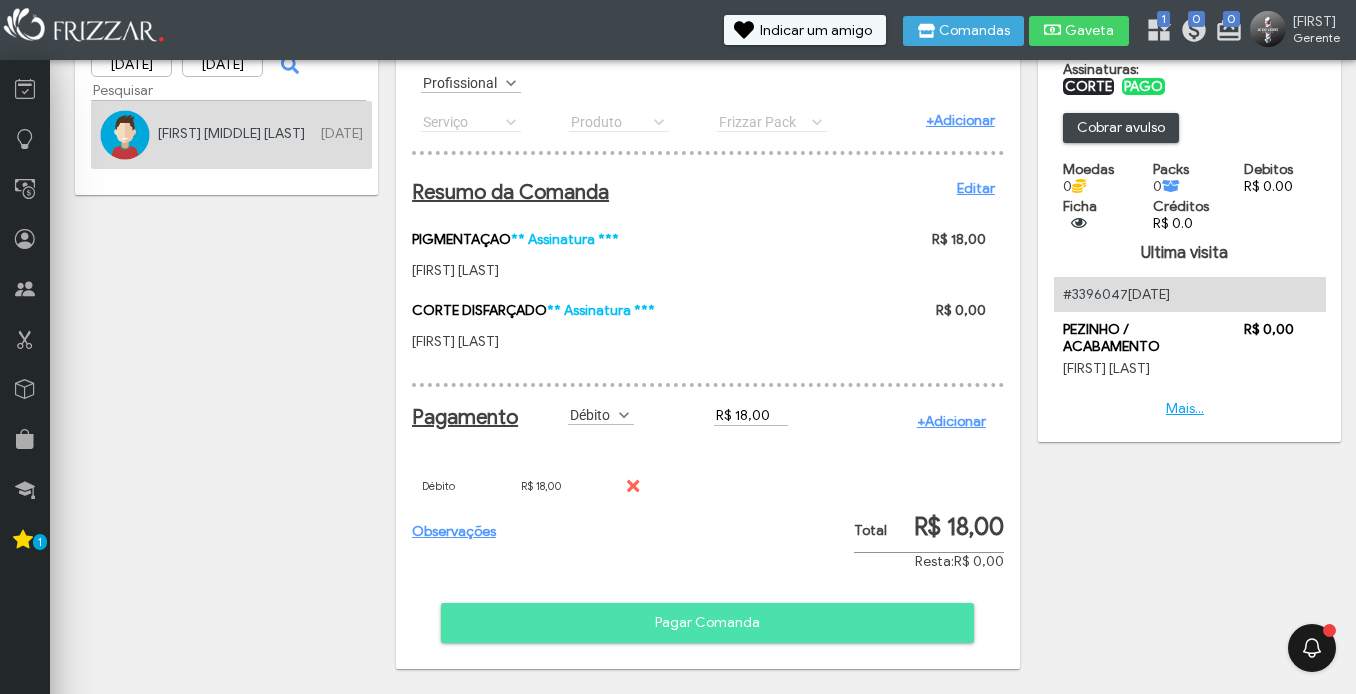 click on "Pagar Comanda" at bounding box center [707, 623] 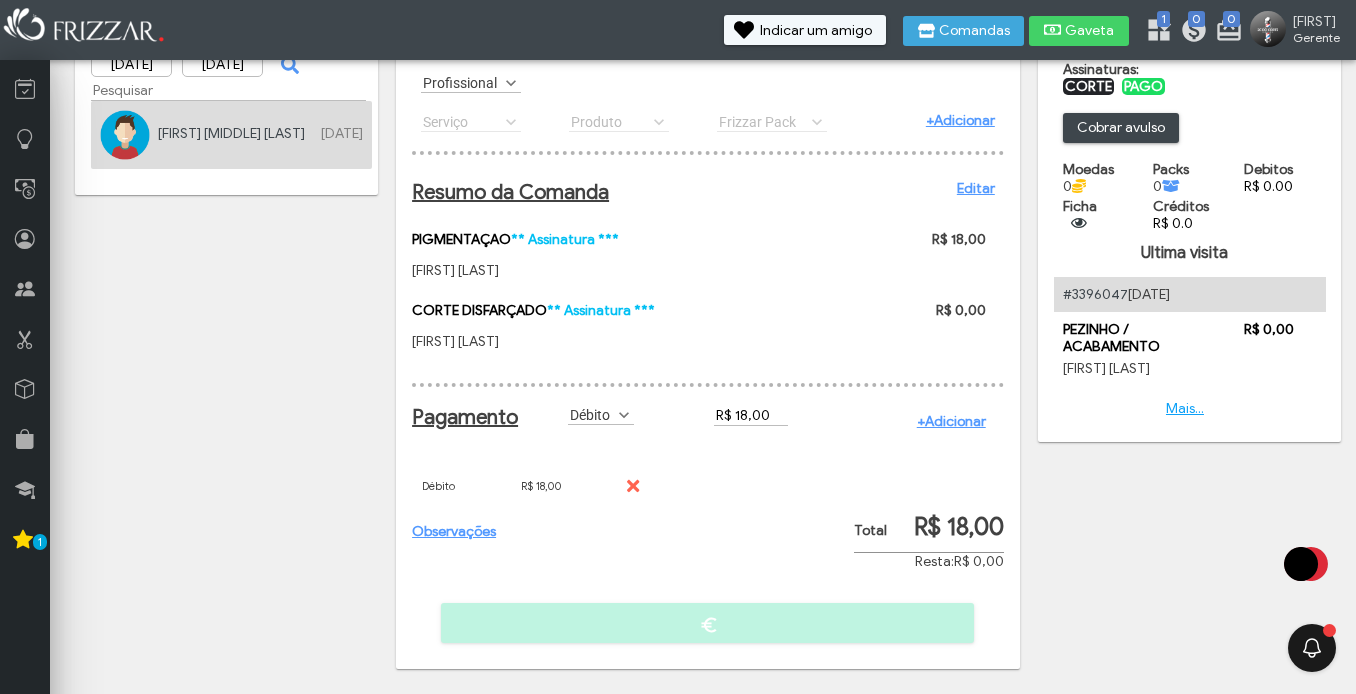 click on "Observações Pagar Comanda" at bounding box center (708, 392) 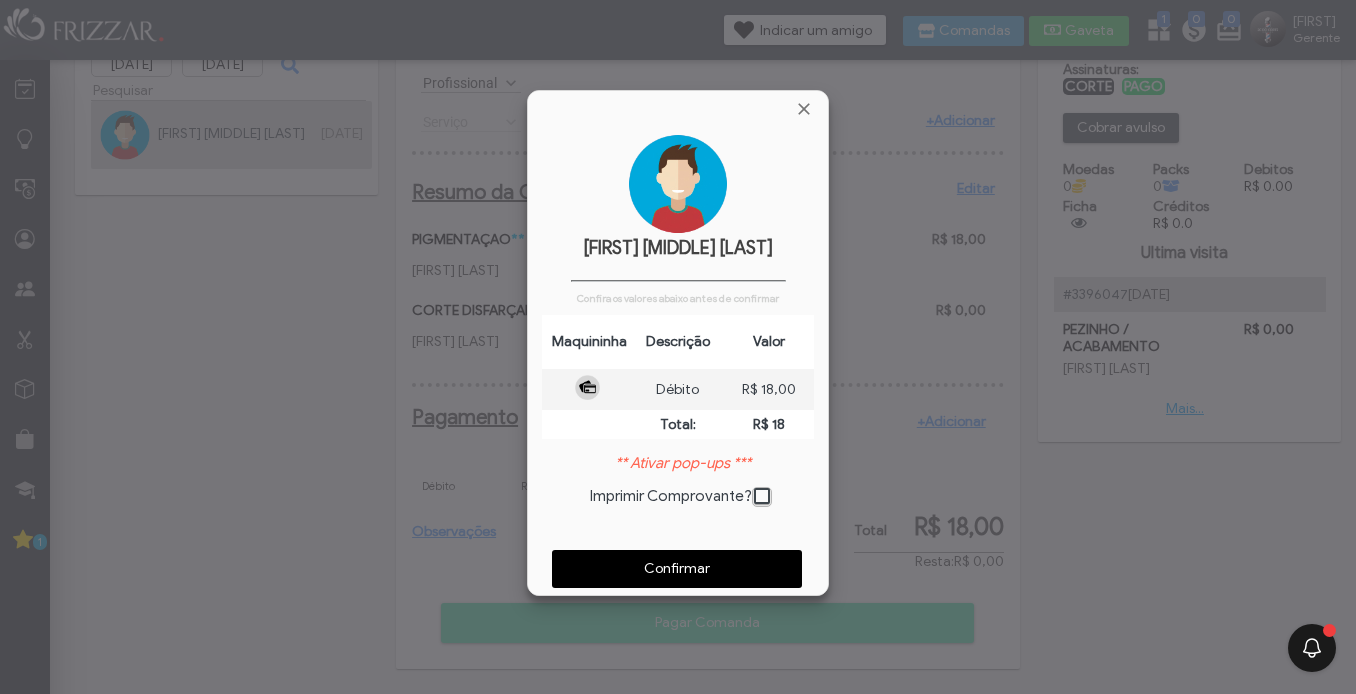scroll, scrollTop: 10, scrollLeft: 11, axis: both 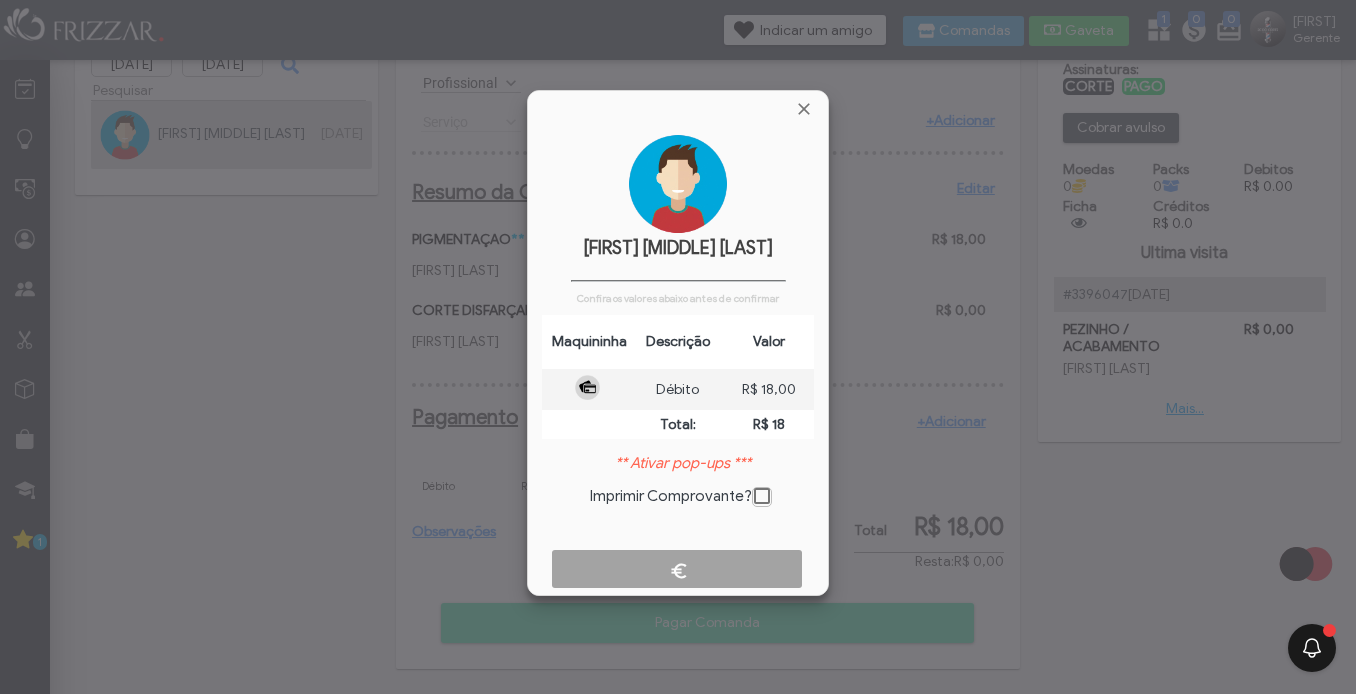 click on "Confira os valores abaixo antes de confirmar Maquininha Descrição Valor Débito R$ 18,00 Total: R$ 18
** Ativar pop-ups *** Imprimir Comprovante?
Confirmar" at bounding box center (678, 434) 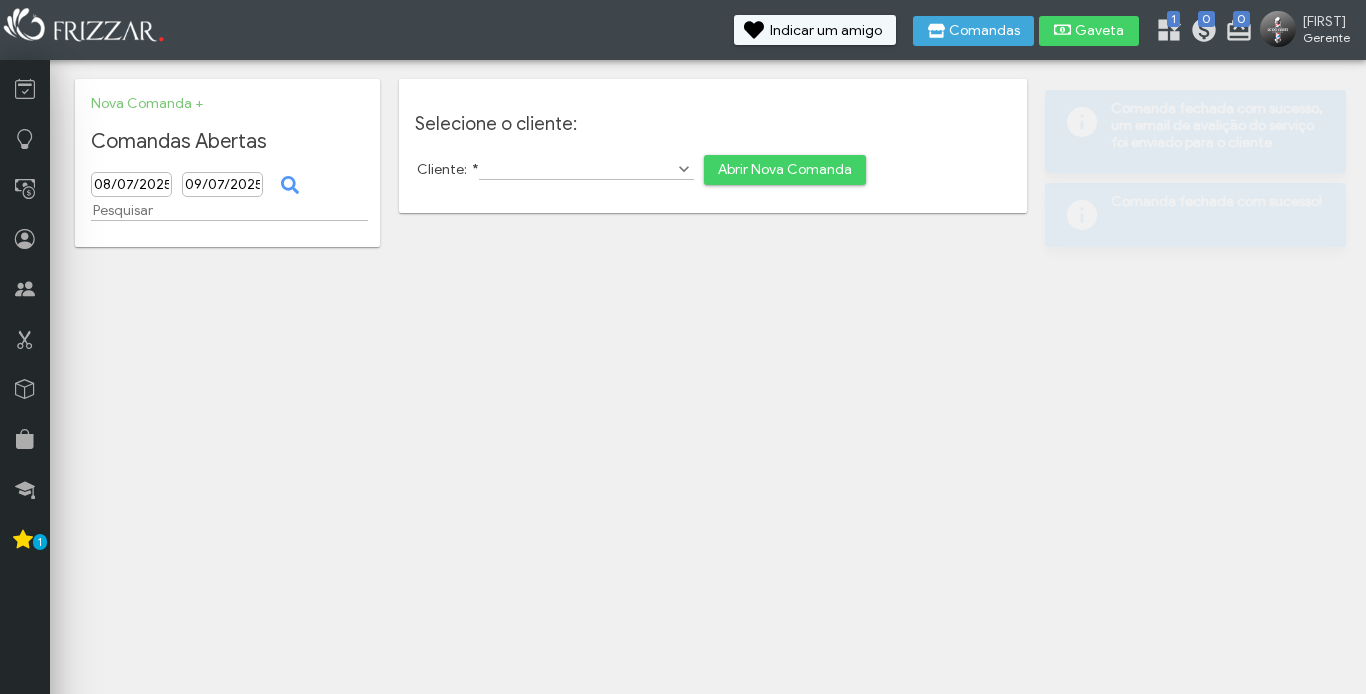 scroll, scrollTop: 0, scrollLeft: 0, axis: both 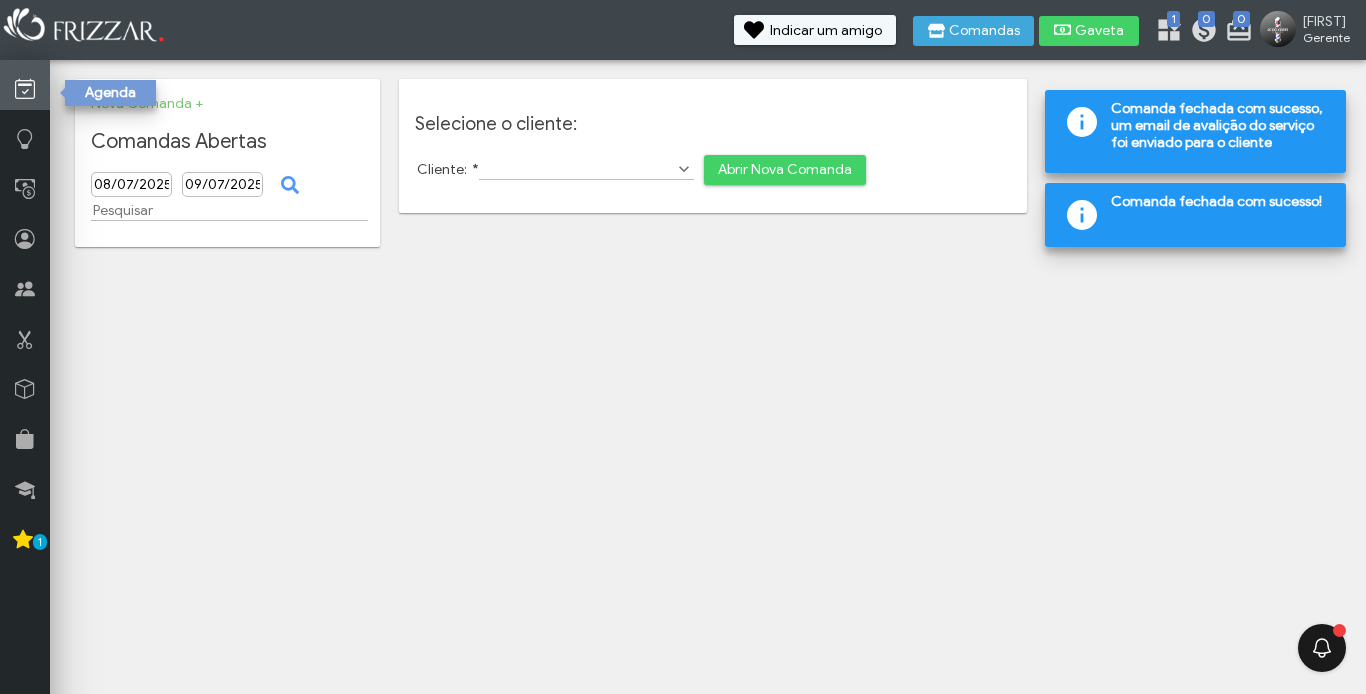 click at bounding box center [25, 89] 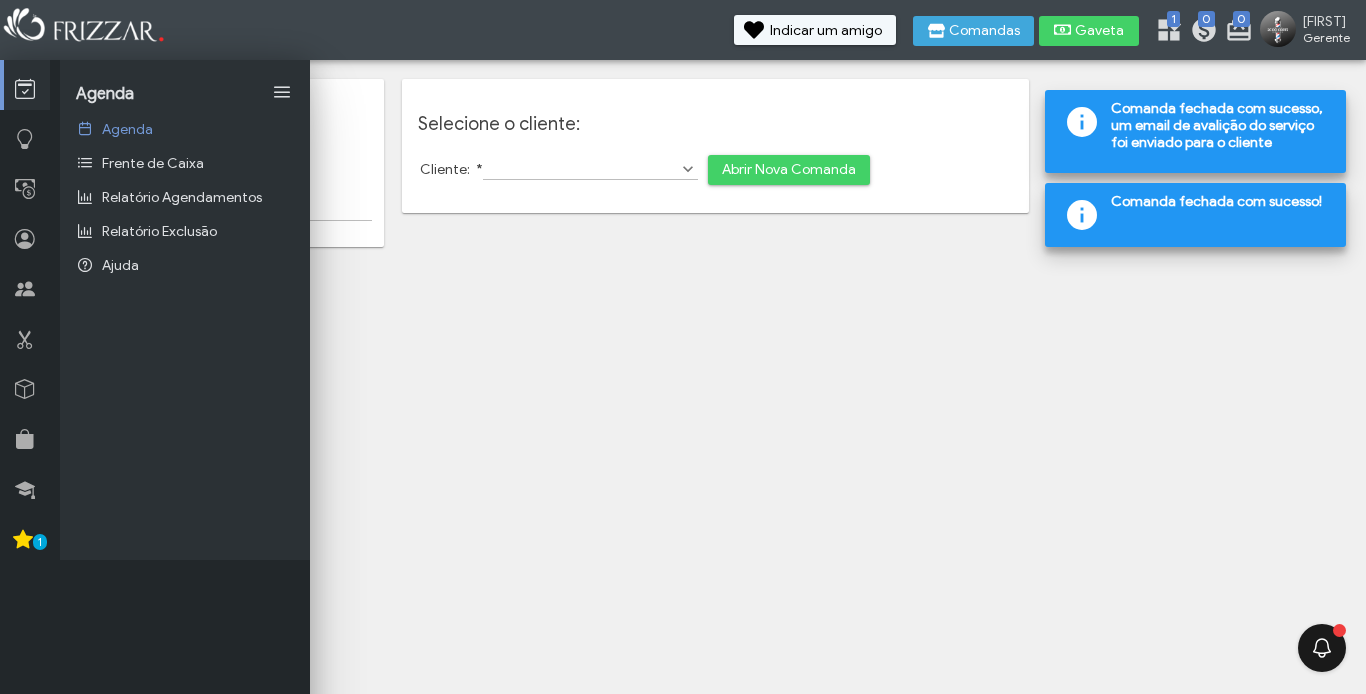 click at bounding box center [25, 89] 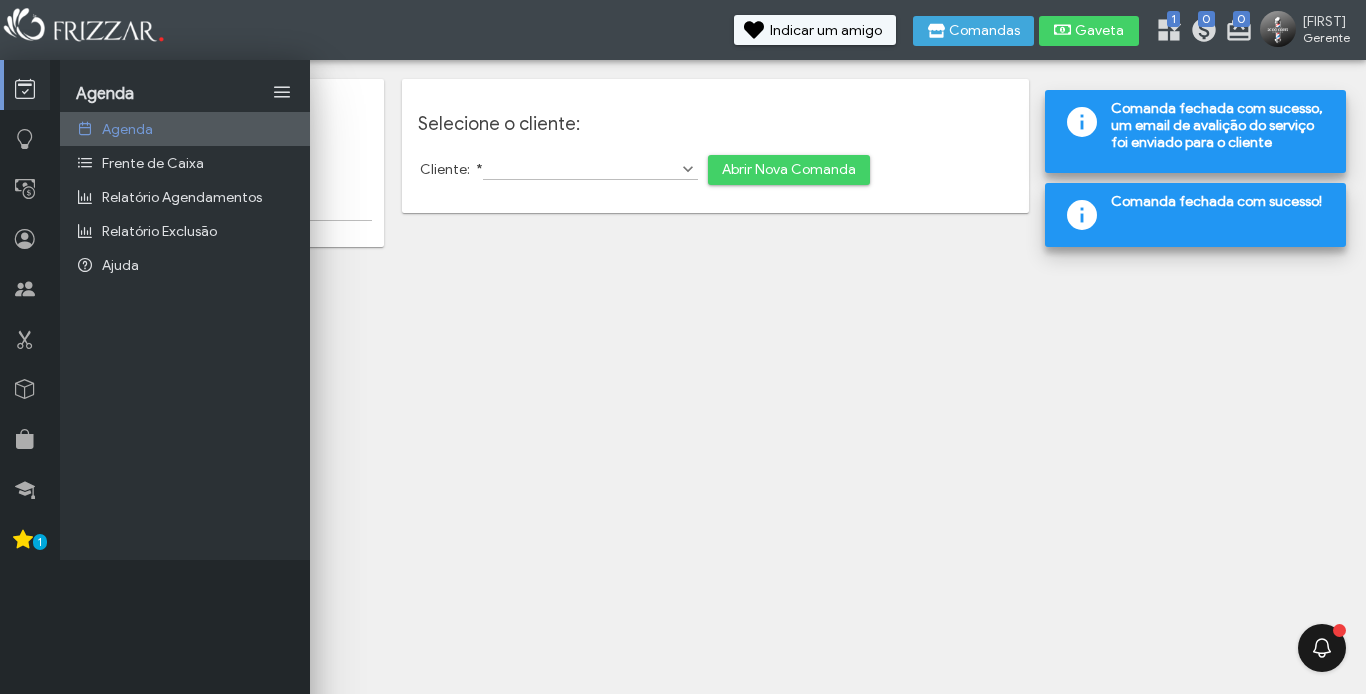 click on "Agenda" at bounding box center (127, 129) 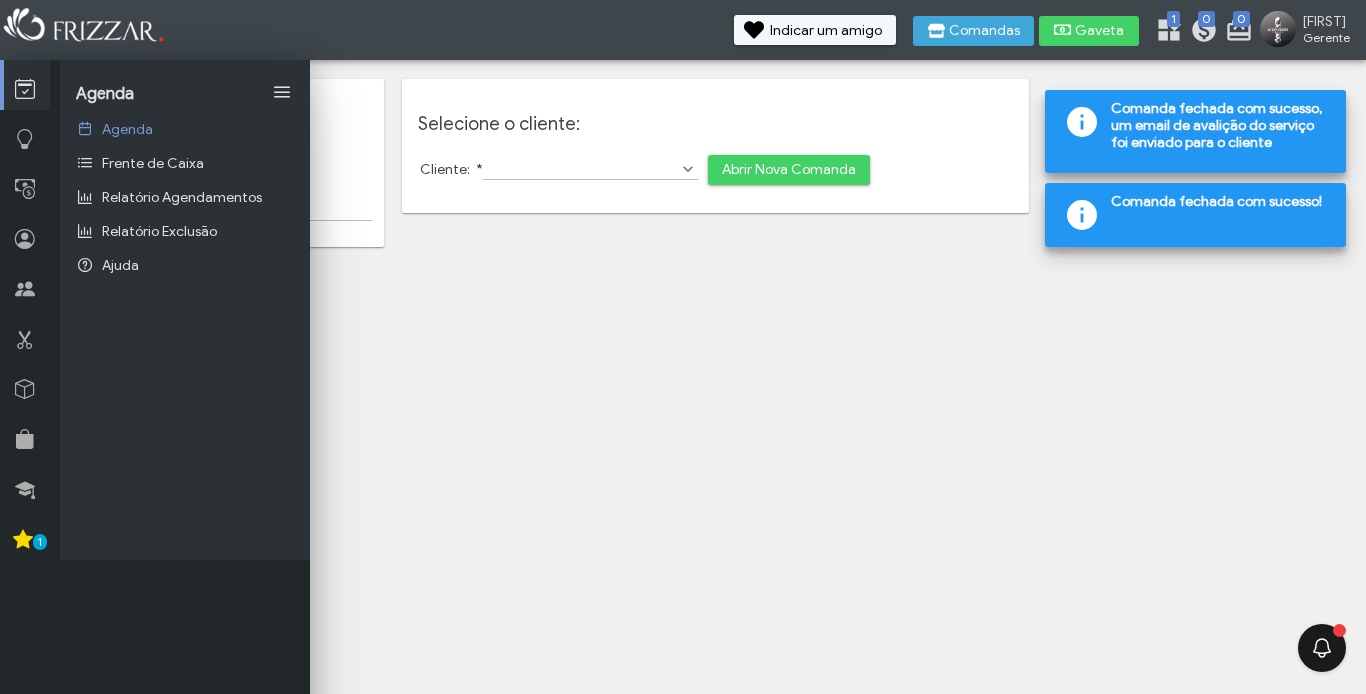 click on "ui-button
[FIRST]
Gerente
Minha Conta
Home
Treinamento
Sair 0 0 1" at bounding box center (683, 347) 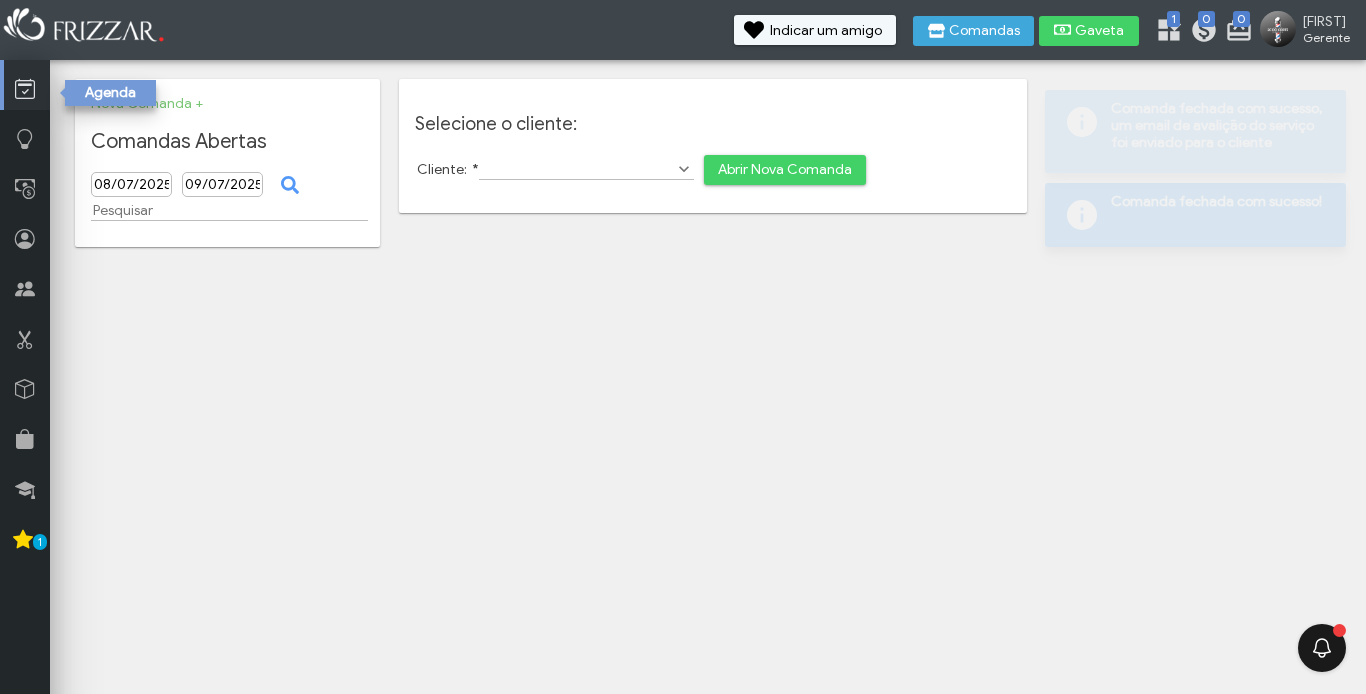 click at bounding box center (27, 85) 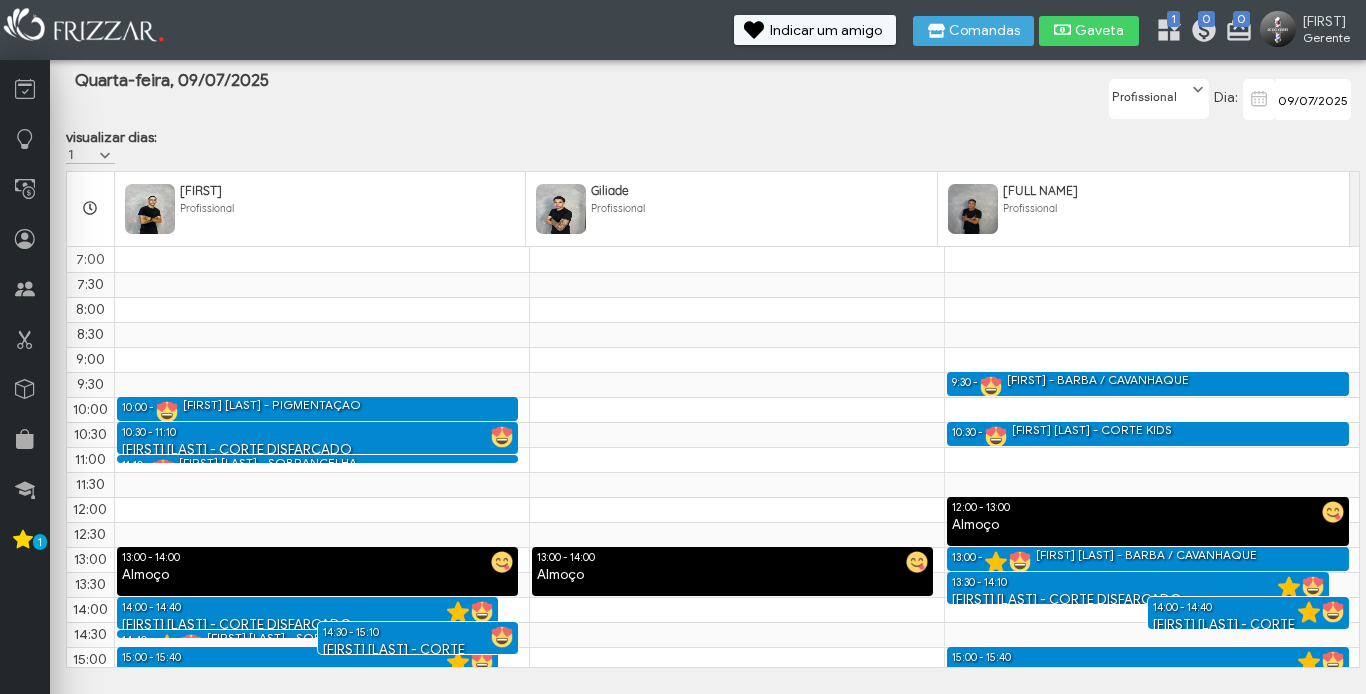 scroll, scrollTop: 0, scrollLeft: 0, axis: both 